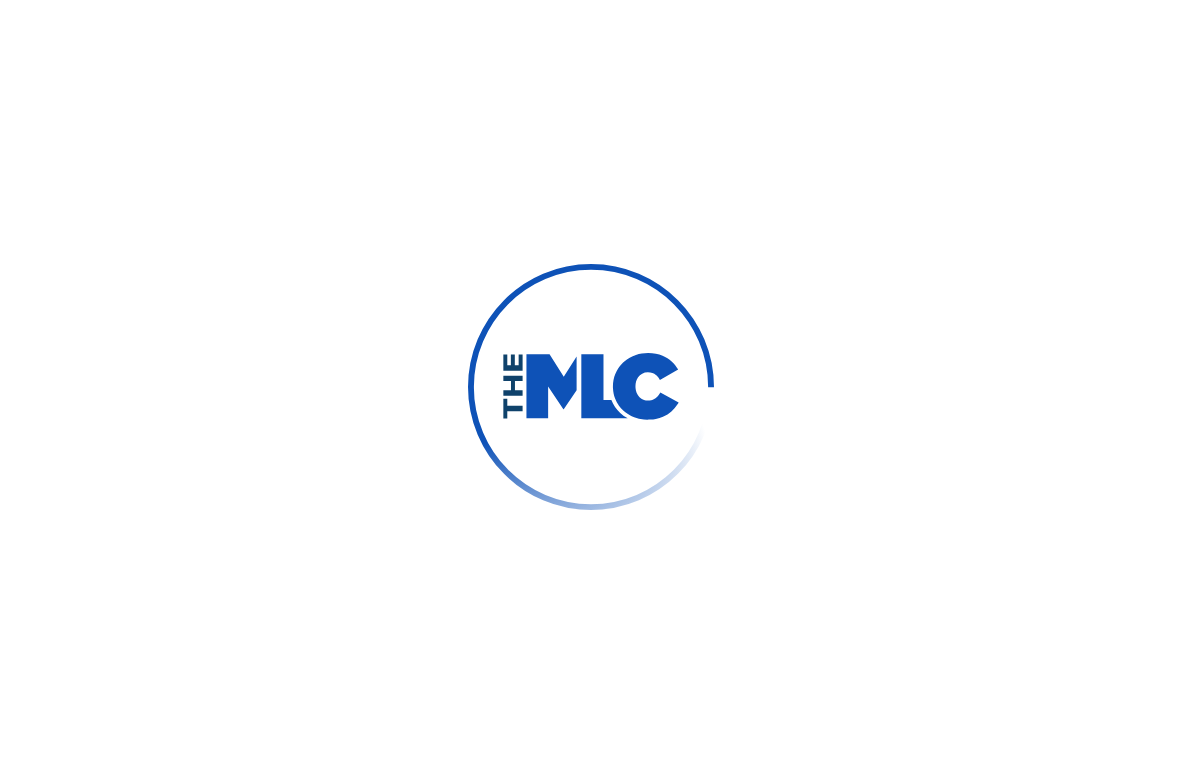 scroll, scrollTop: 0, scrollLeft: 0, axis: both 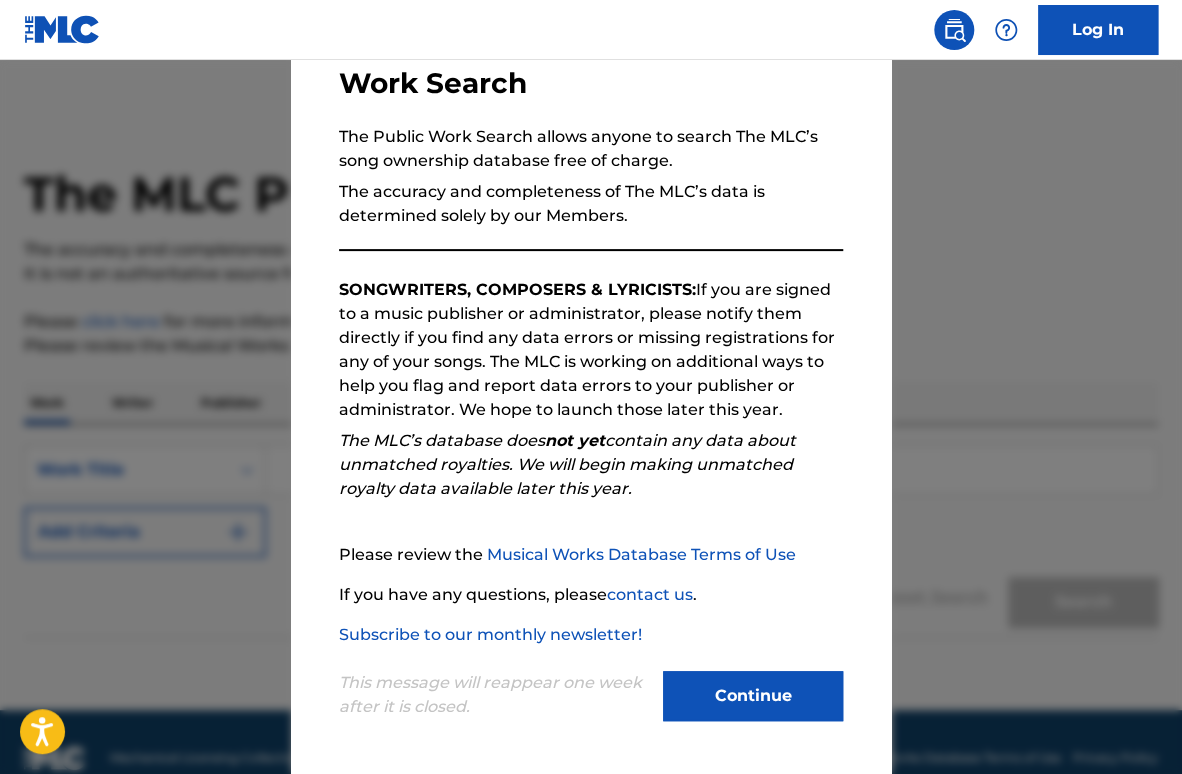 click on "Continue" at bounding box center (753, 696) 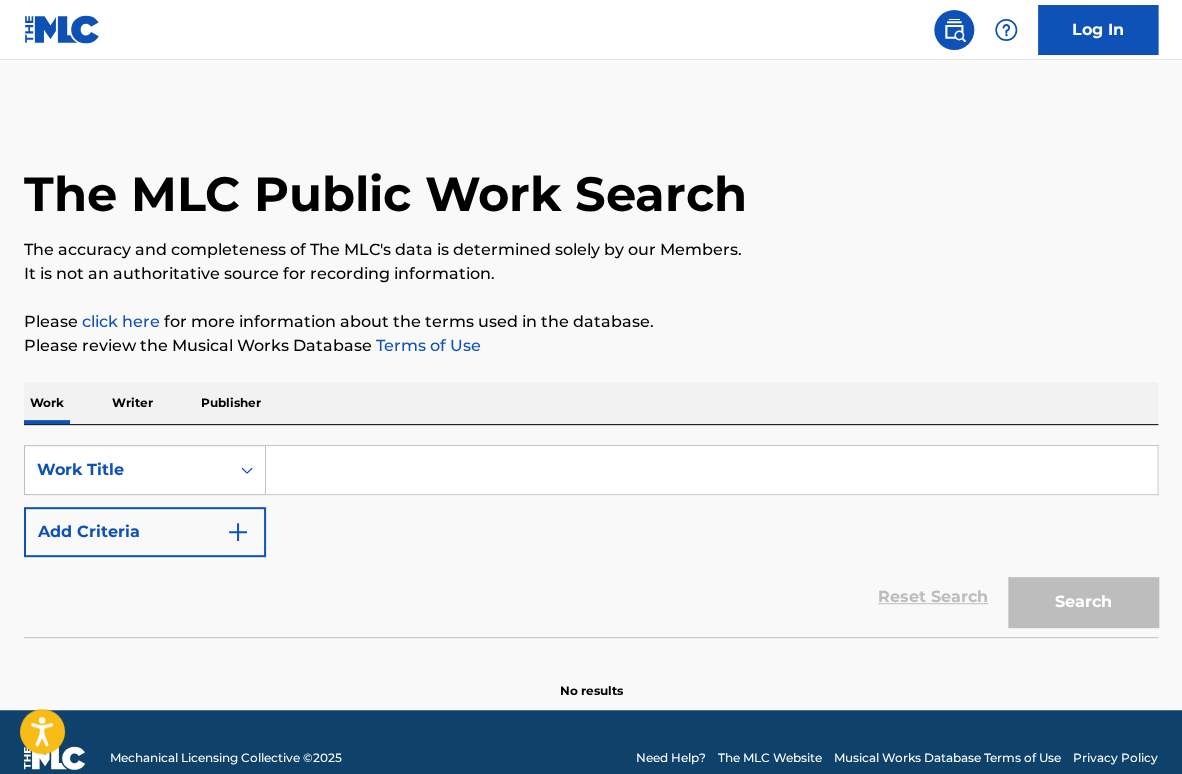 click on "Publisher" at bounding box center (231, 403) 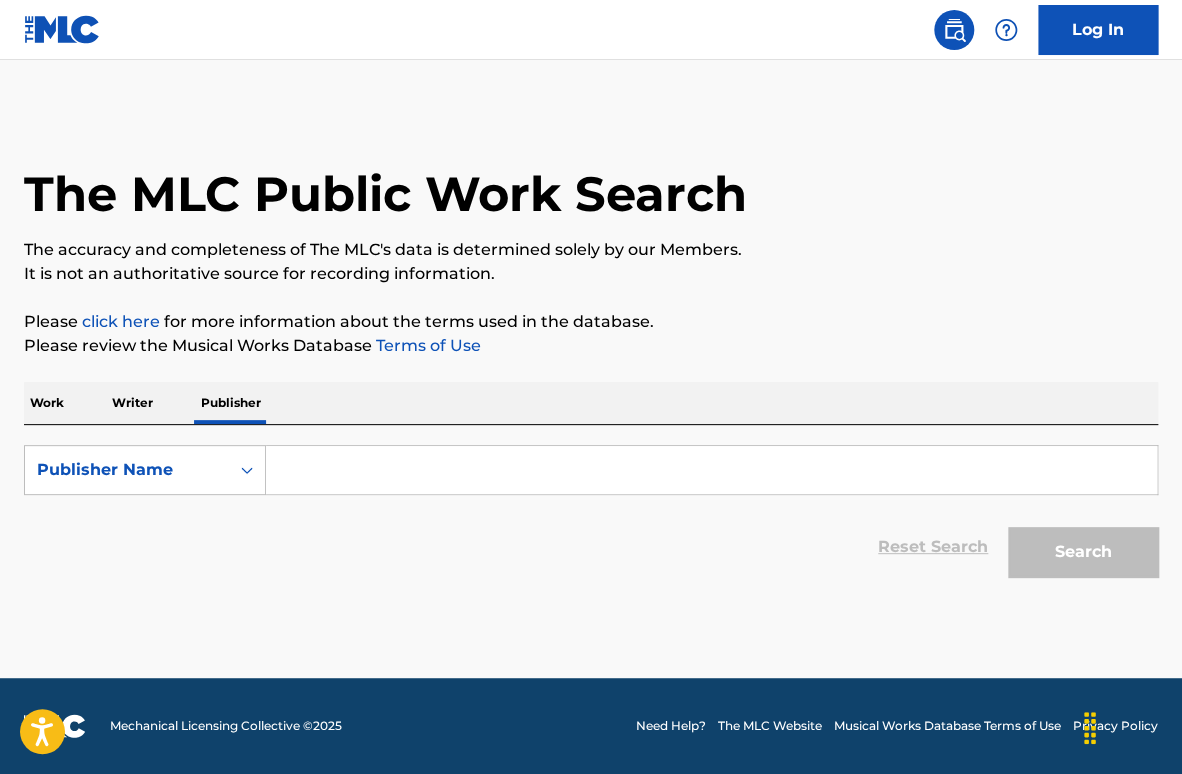 click at bounding box center [711, 470] 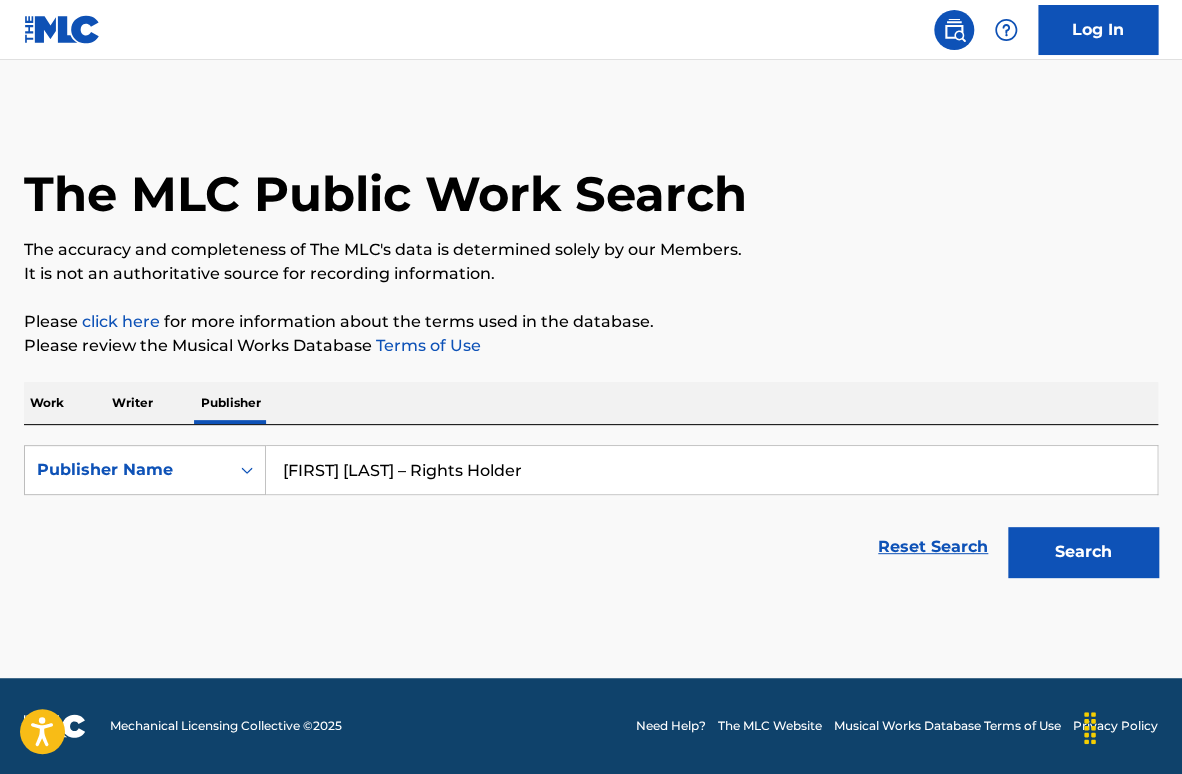 click on "[FIRST] [LAST] – Rights Holder" at bounding box center [711, 470] 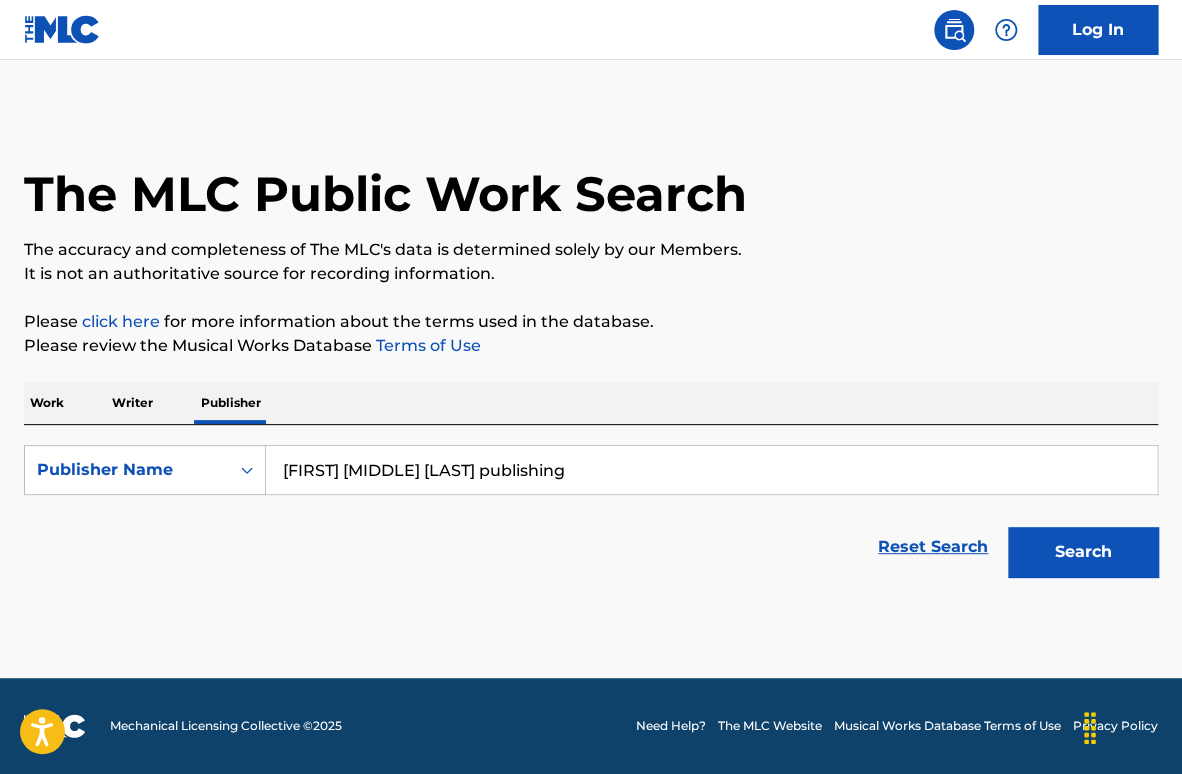 type on "[FIRST] [MIDDLE] [LAST] publishing" 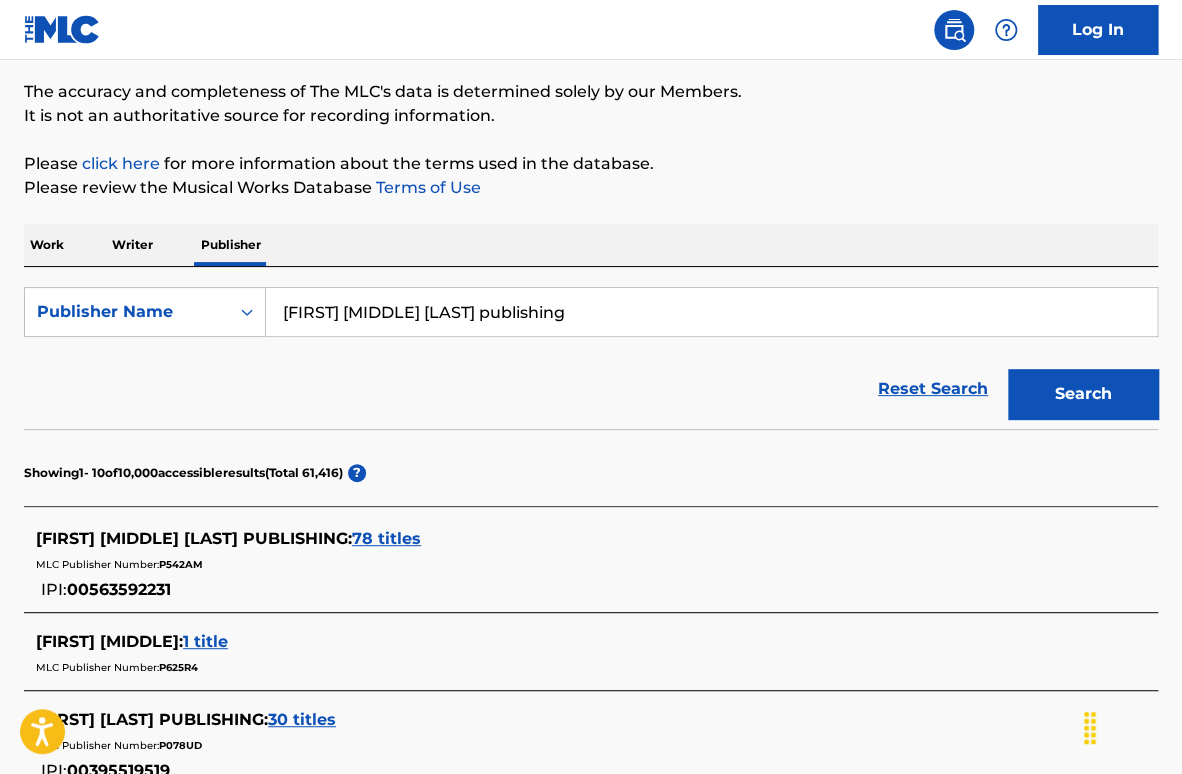 scroll, scrollTop: 200, scrollLeft: 0, axis: vertical 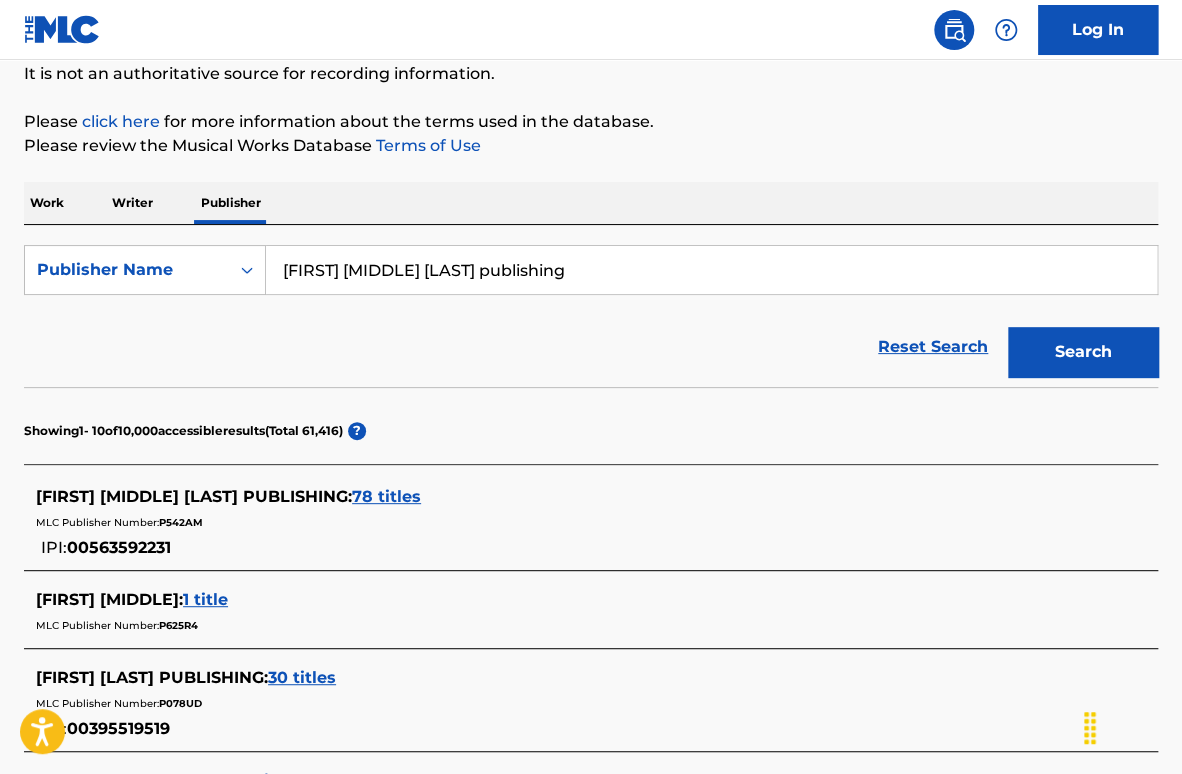click on "78 titles" at bounding box center [386, 496] 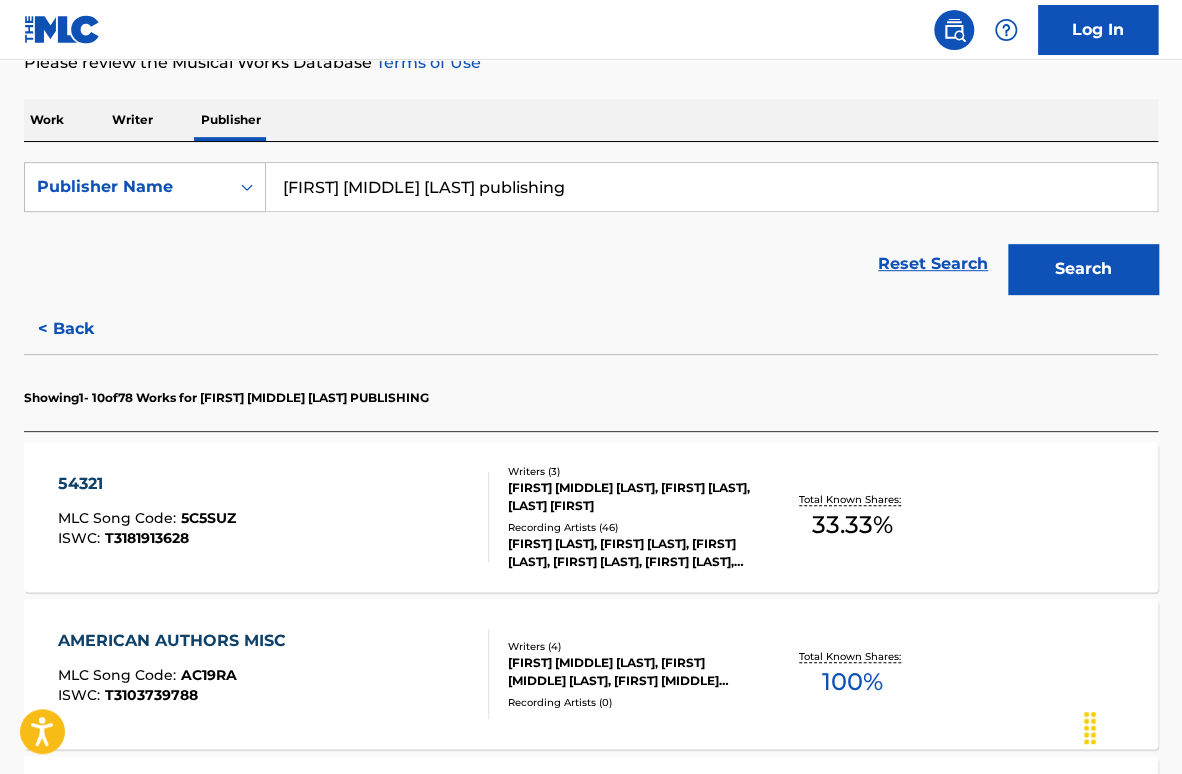 scroll, scrollTop: 500, scrollLeft: 0, axis: vertical 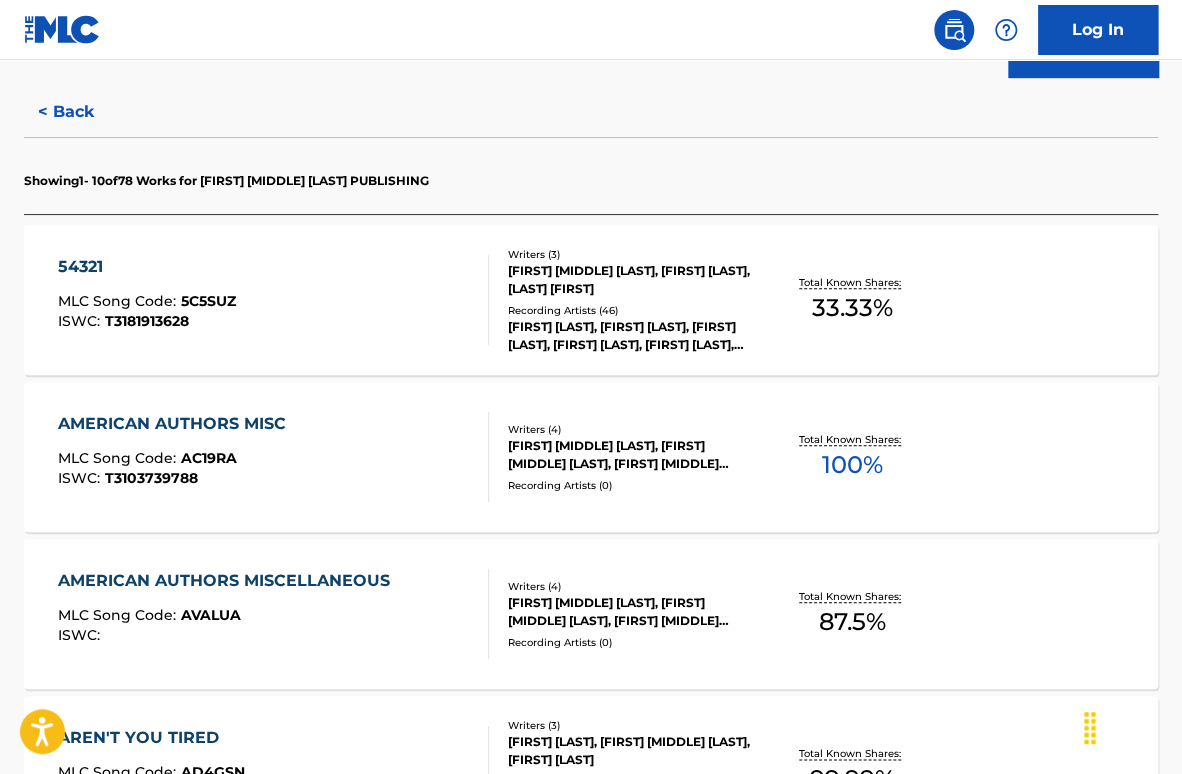 click on "[NUMBER] MLC Song Code : [CODE] ISWC : [CODE]" at bounding box center (273, 300) 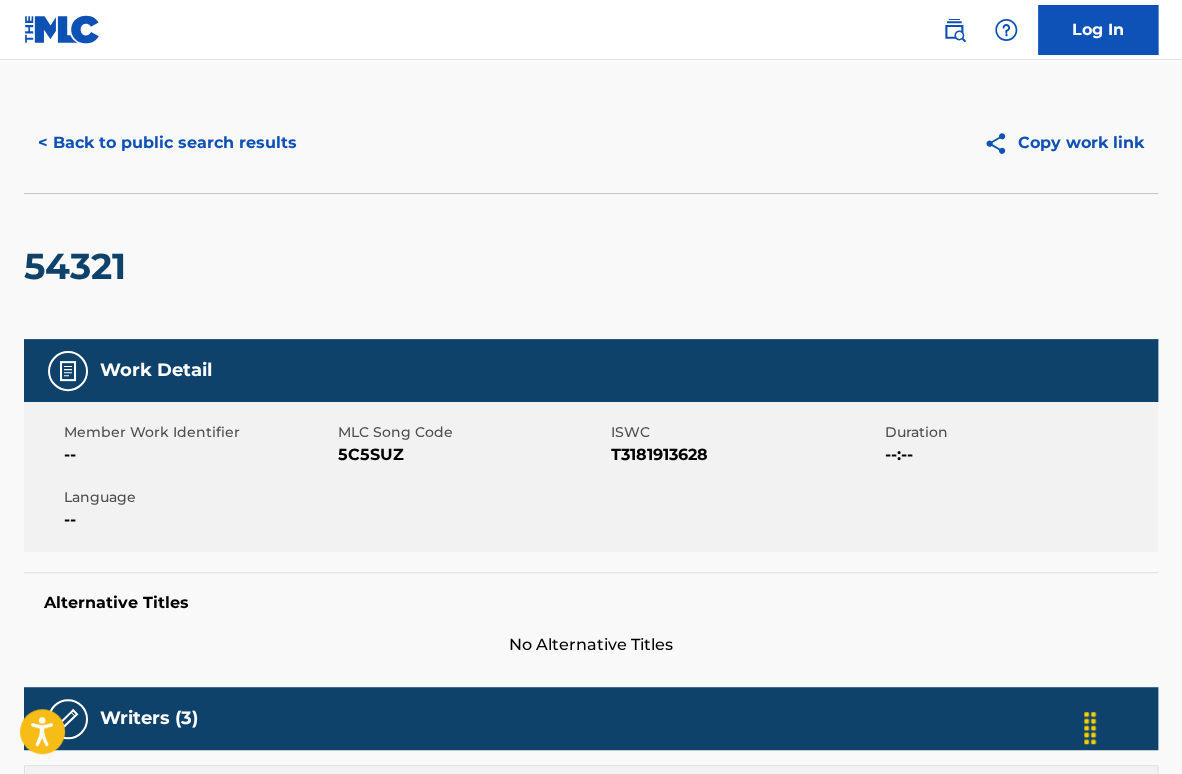 scroll, scrollTop: 0, scrollLeft: 0, axis: both 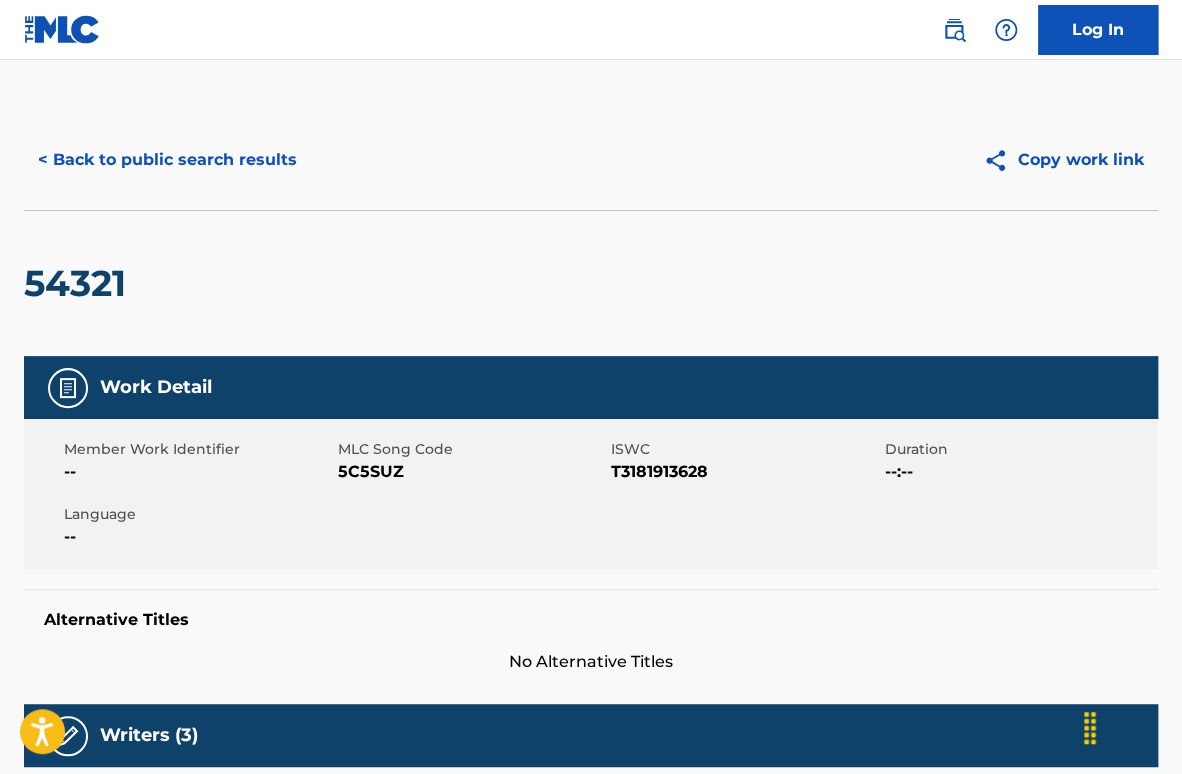 click on "< Back to public search results" at bounding box center [167, 160] 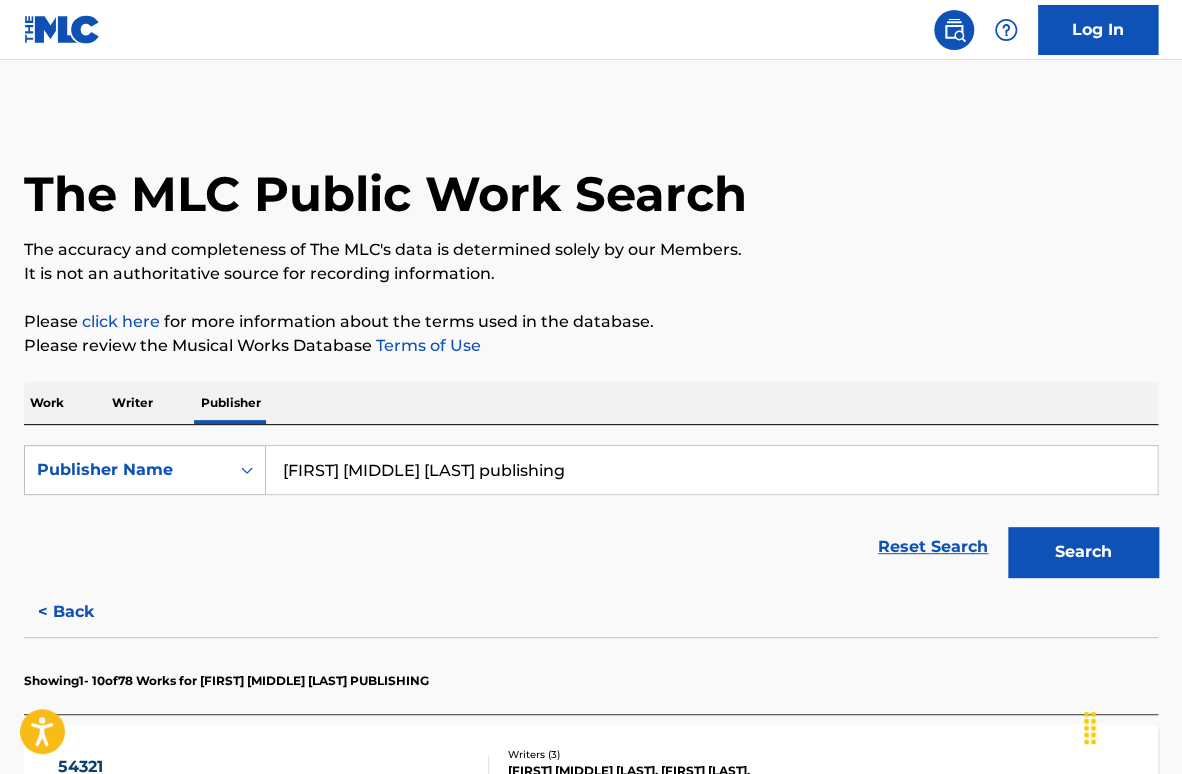 click on "[FIRST] [MIDDLE] [LAST] publishing" at bounding box center [711, 470] 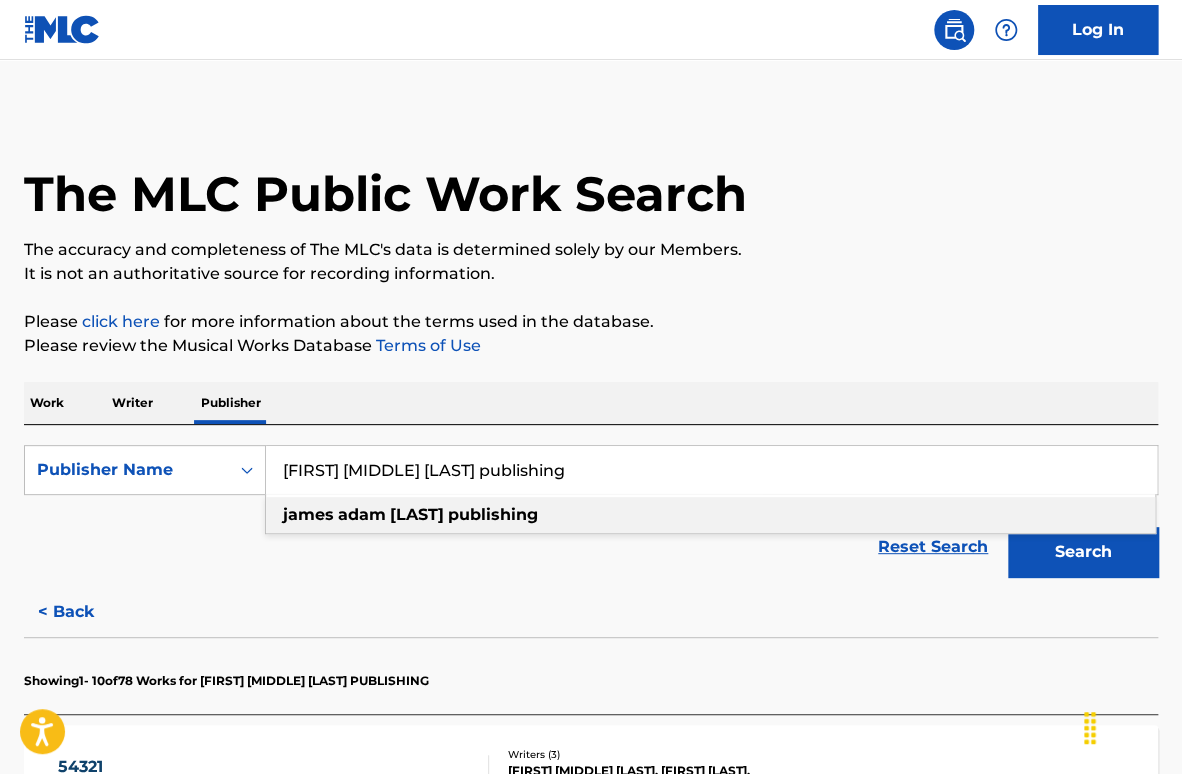 click on "[FIRST] [MIDDLE] [LAST] publishing" at bounding box center [711, 470] 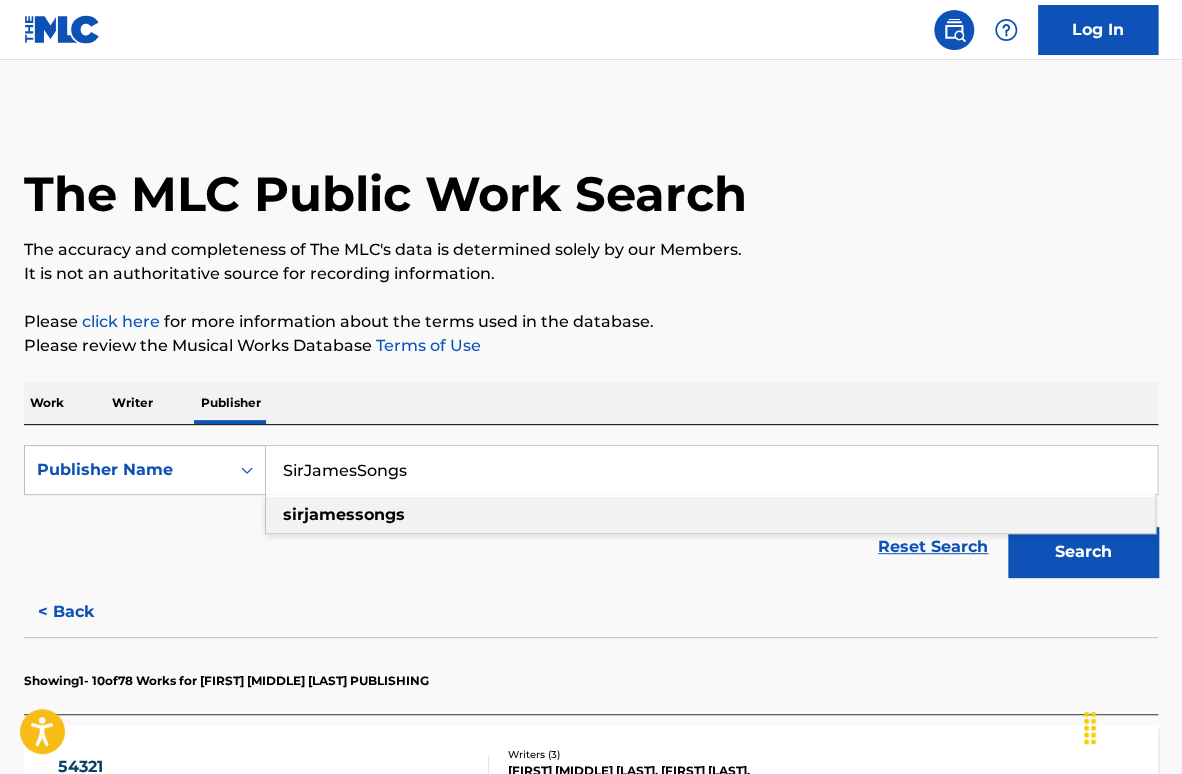 click on "sirjamessongs" at bounding box center (710, 515) 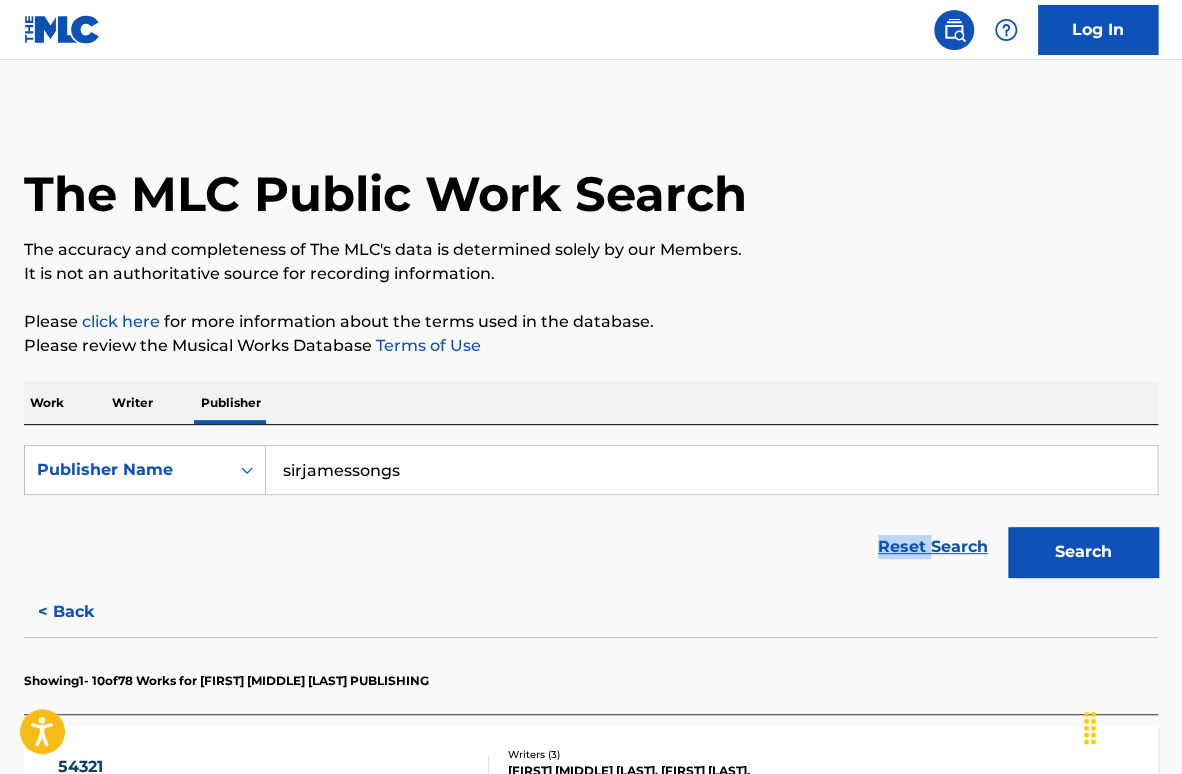 click on "Reset Search Search" at bounding box center [591, 547] 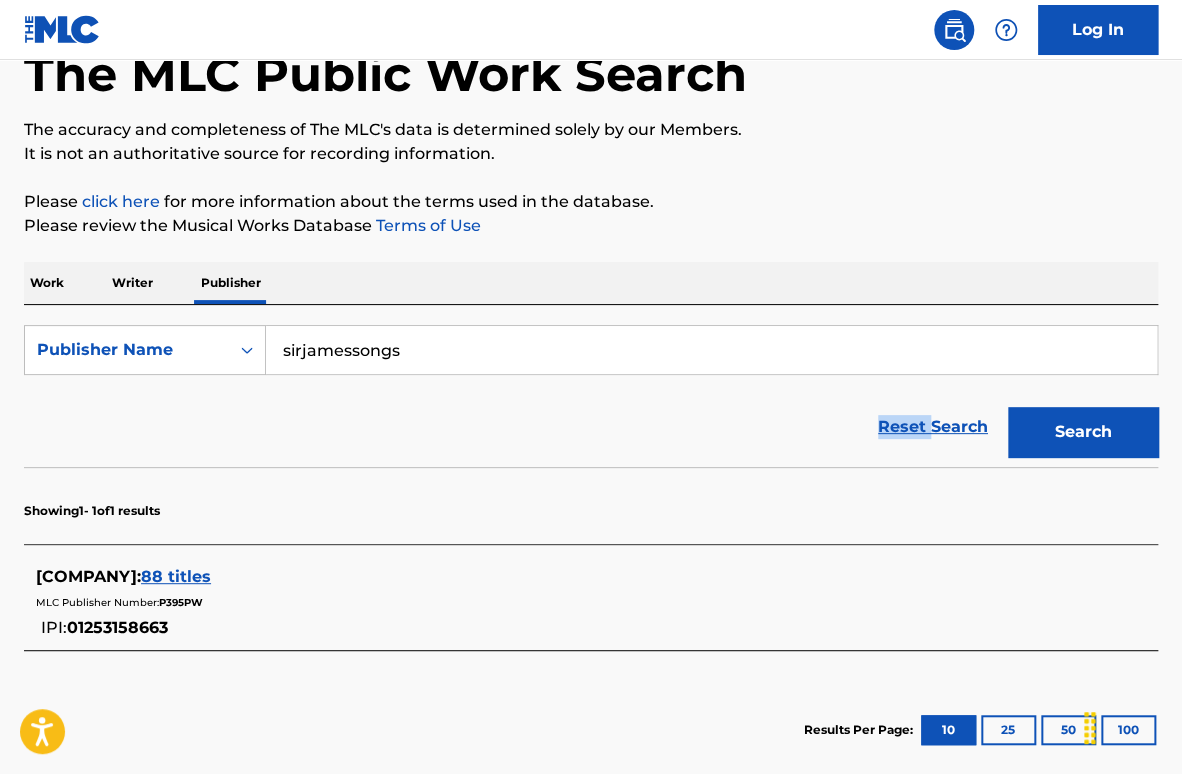 scroll, scrollTop: 228, scrollLeft: 0, axis: vertical 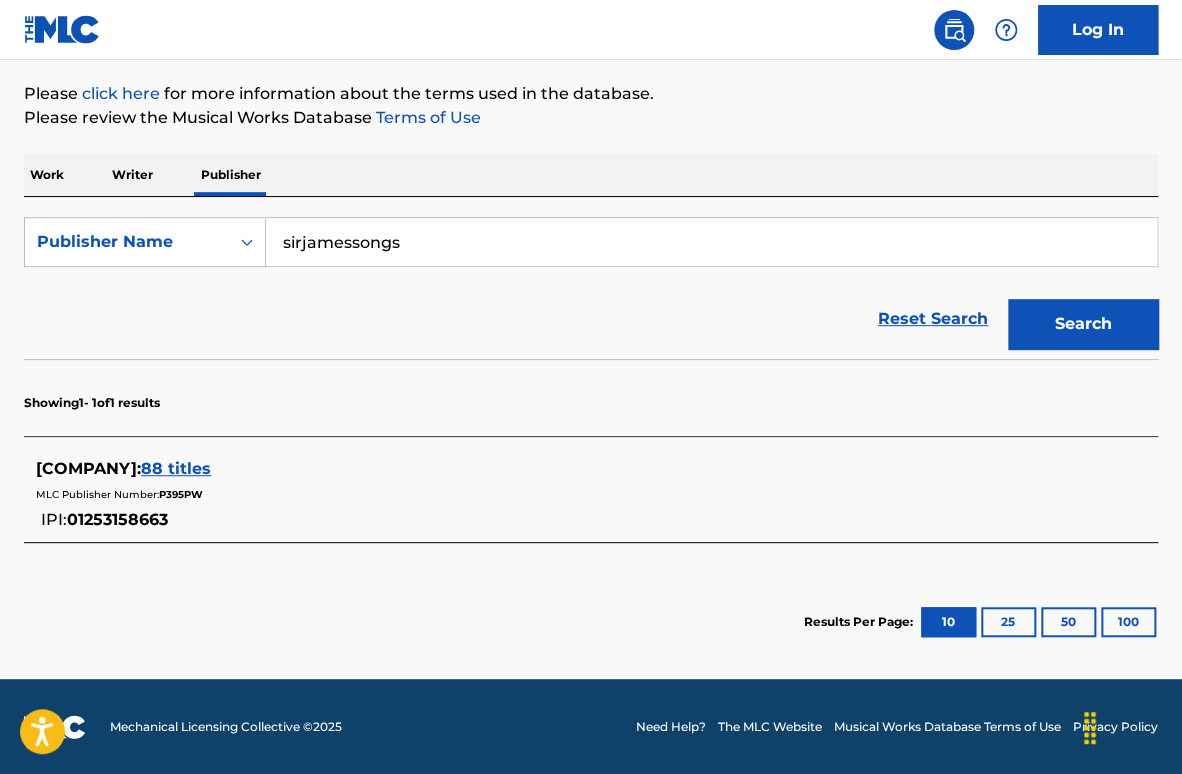 click on "88 titles" at bounding box center (176, 468) 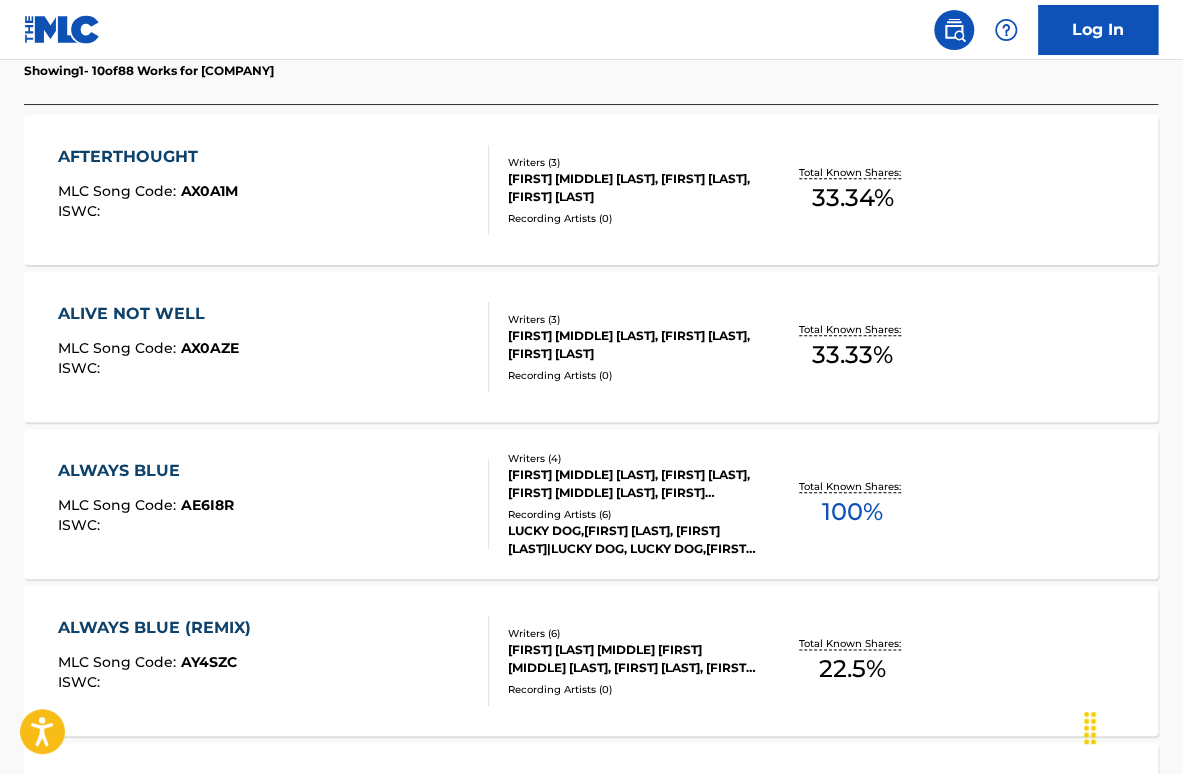 scroll, scrollTop: 628, scrollLeft: 0, axis: vertical 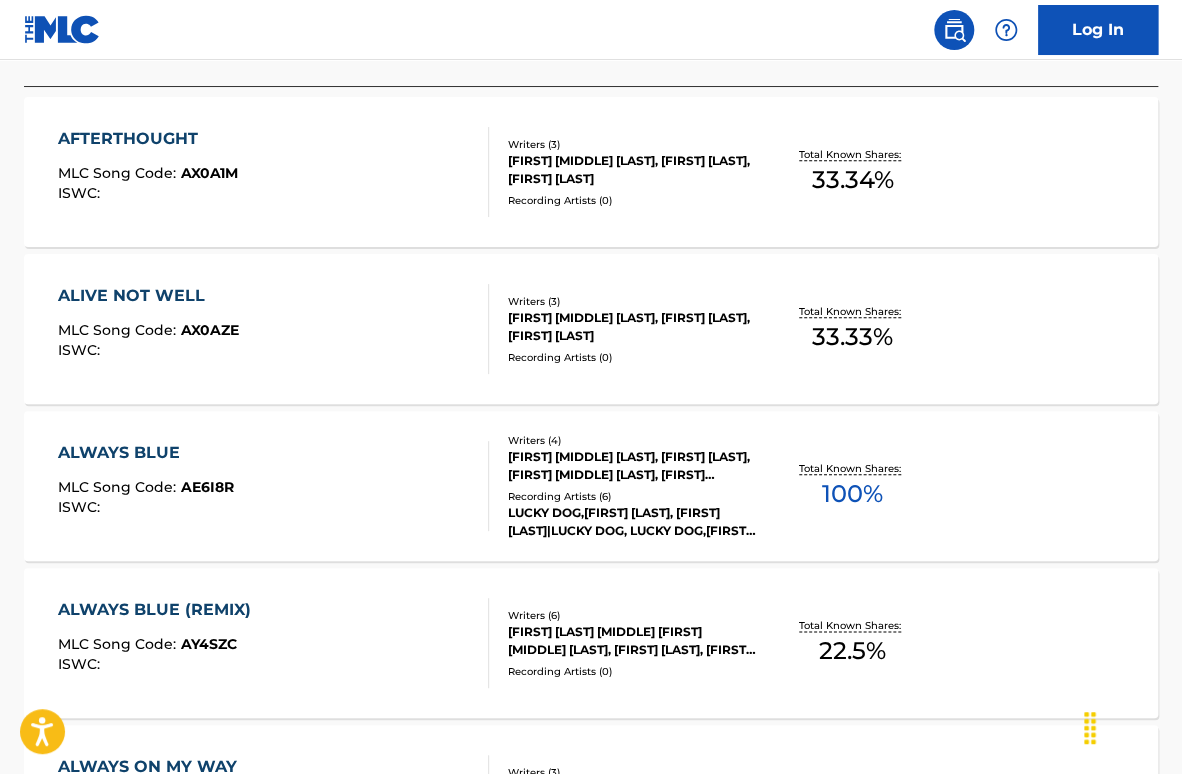 click on "AFTERTHOUGHT MLC Song Code : [CODE] ISWC :" at bounding box center [273, 172] 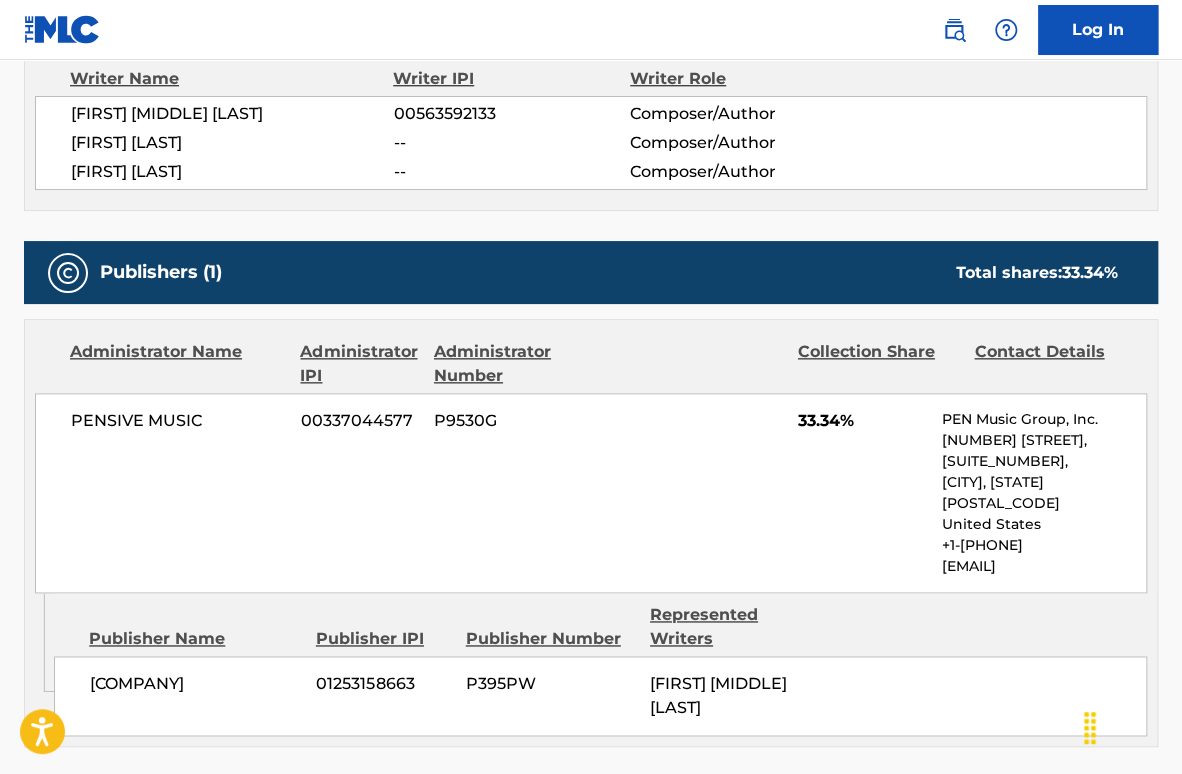 scroll, scrollTop: 948, scrollLeft: 0, axis: vertical 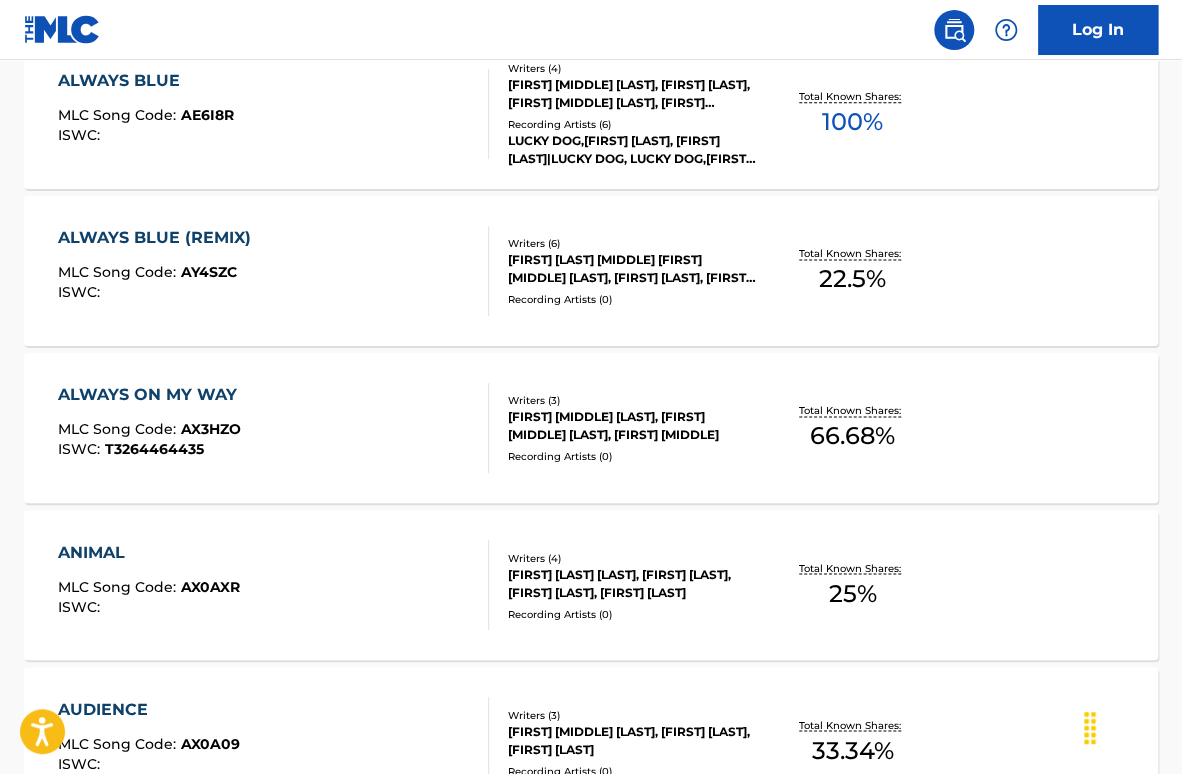 click on "ALWAYS ON MY WAY MLC Song Code : [CODE] ISWC : [CODE] Writers ( 3 ) [FIRST] [MIDDLE] [LAST], [FIRST] [MIDDLE] [LAST], [FIRST] [MIDDLE] Recording Artists ( 0 ) Total Known Shares: 66.68 %" at bounding box center [591, 428] 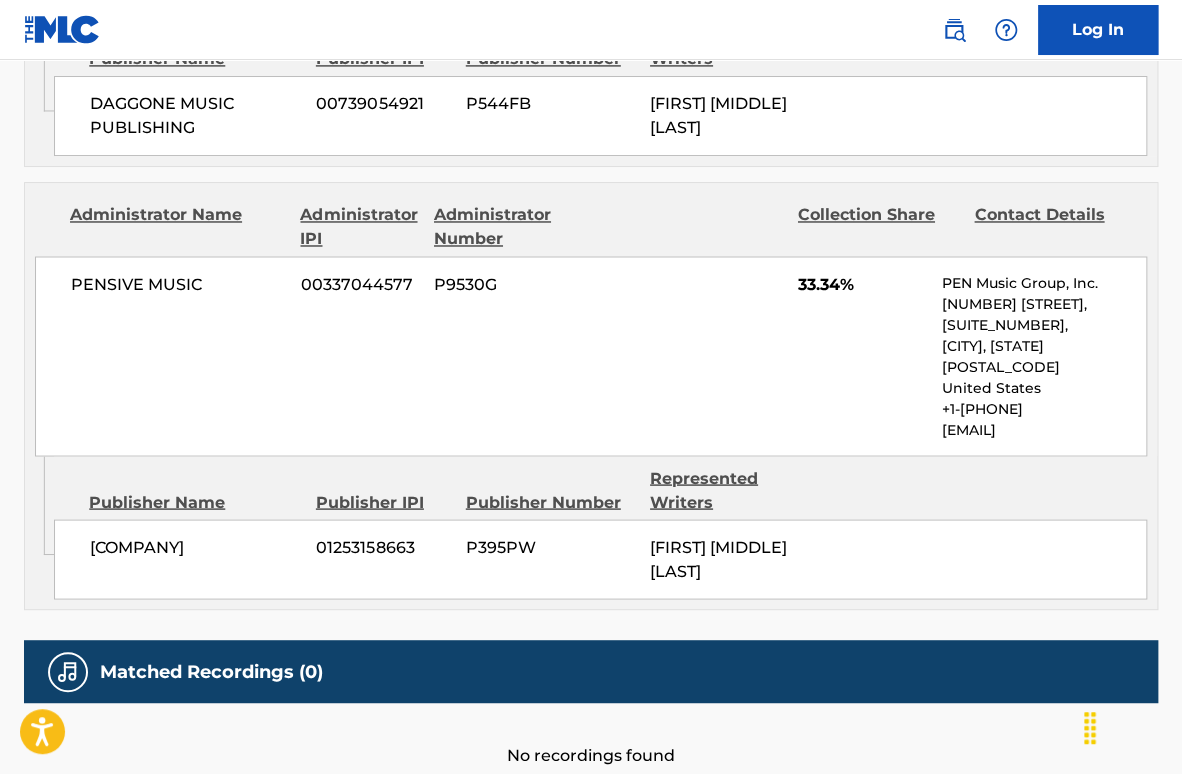 scroll, scrollTop: 1200, scrollLeft: 0, axis: vertical 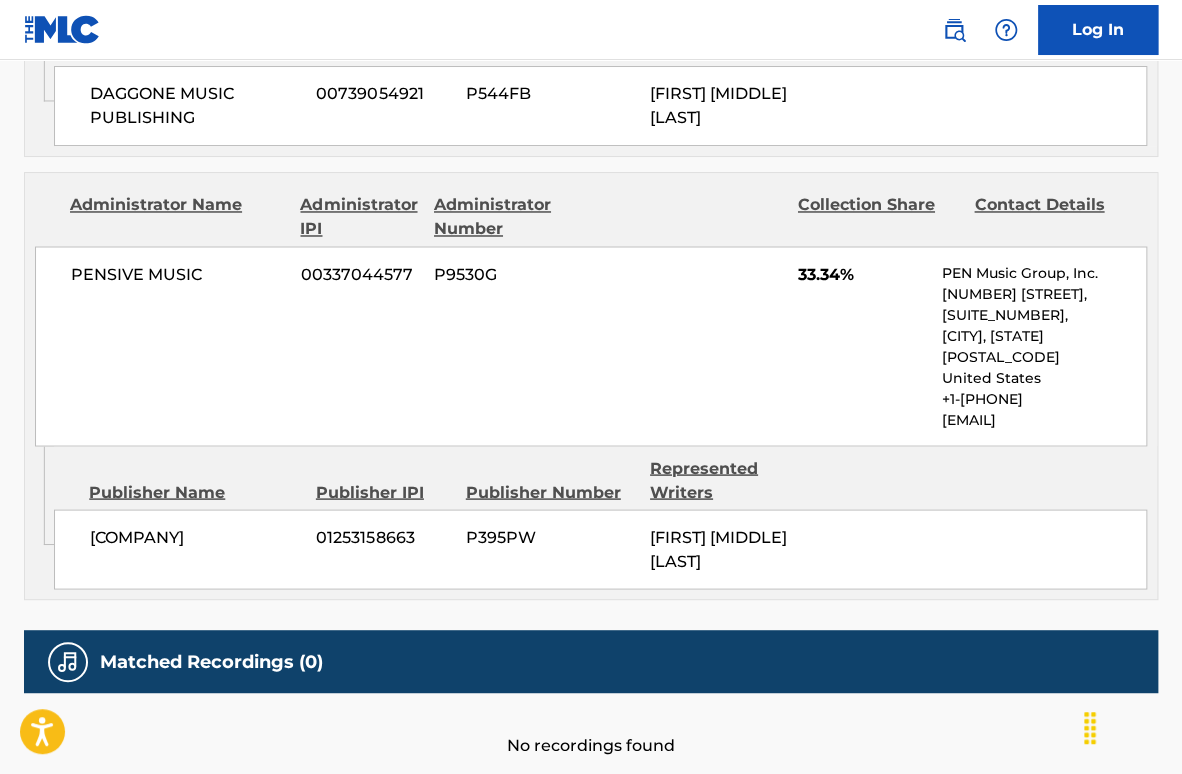 click on "Publisher Name Publisher IPI Publisher Number Represented Writers" at bounding box center (600, 480) 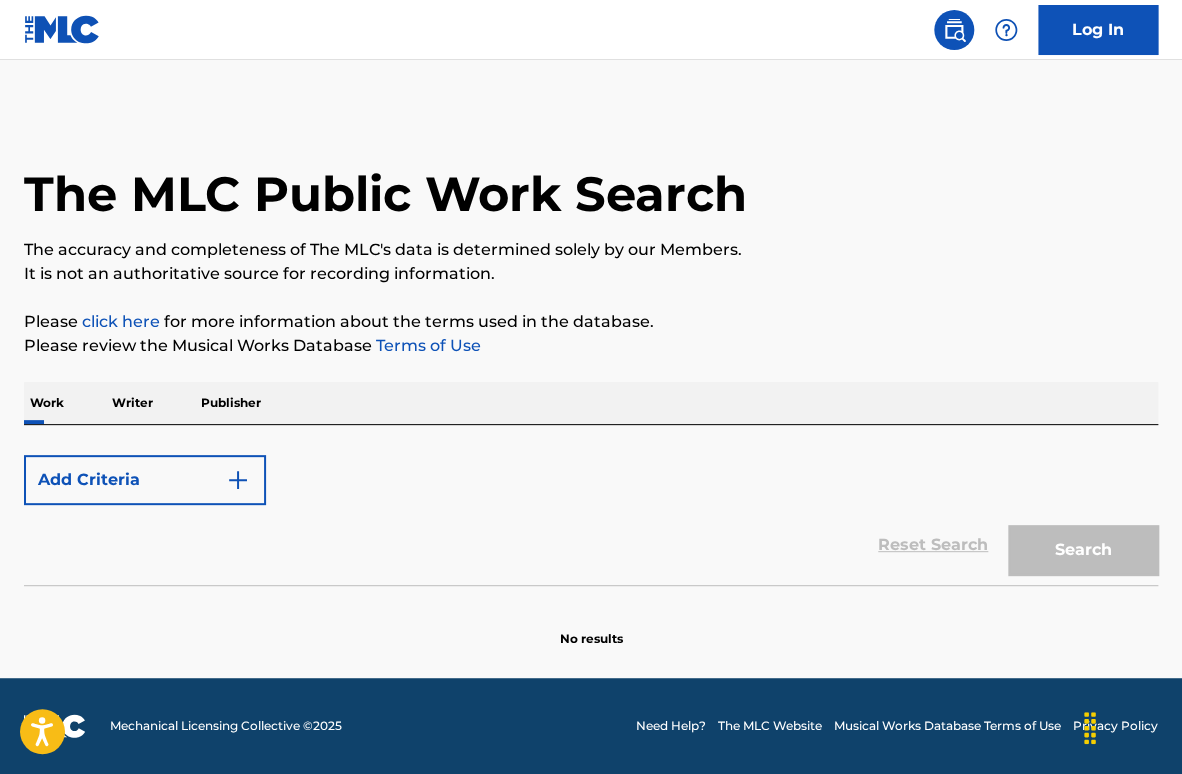 scroll, scrollTop: 0, scrollLeft: 0, axis: both 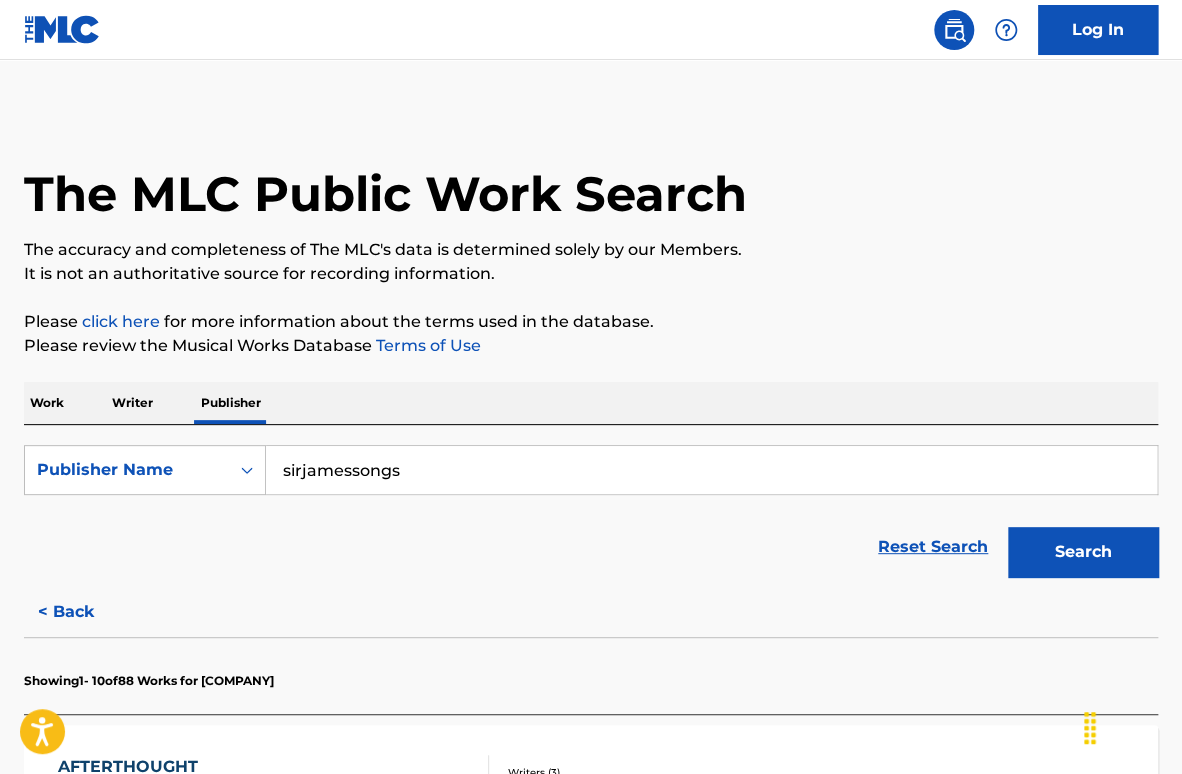 click on "sirjamessongs" at bounding box center (711, 470) 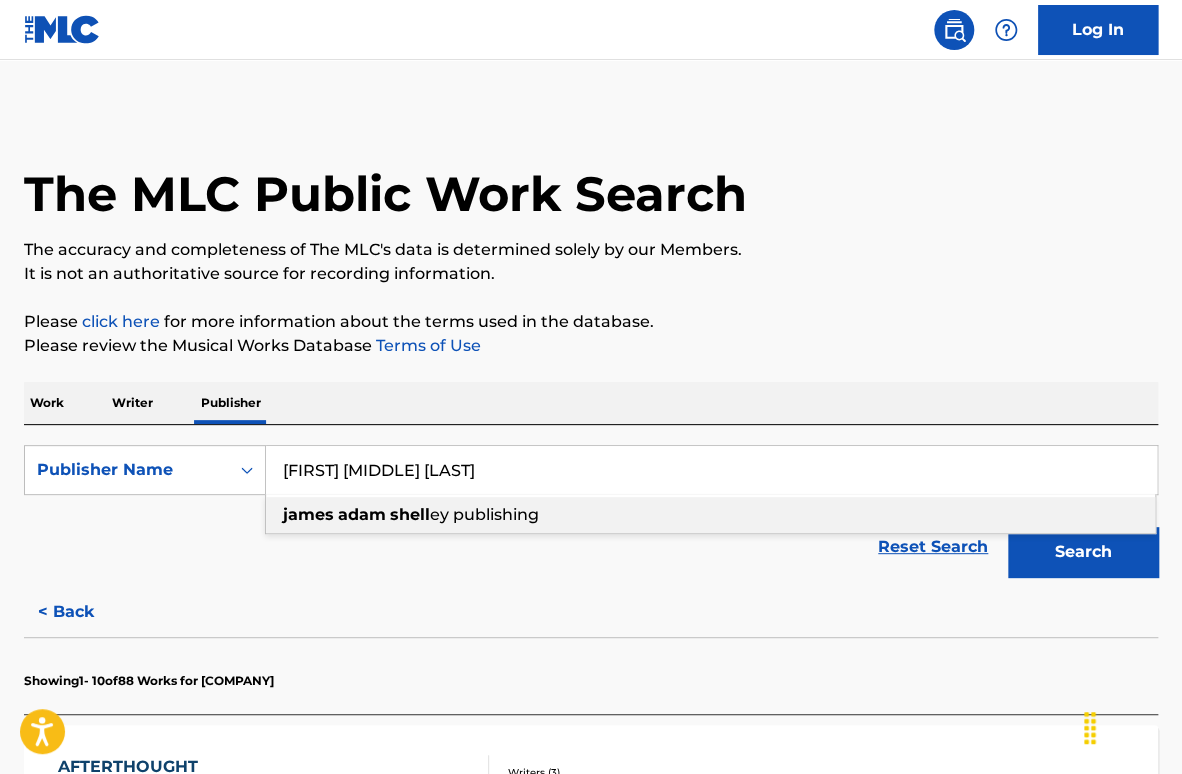 click on "[FIRST] [SPACE] [MIDDLE] [SPACE] [LAST] publishing" at bounding box center [710, 515] 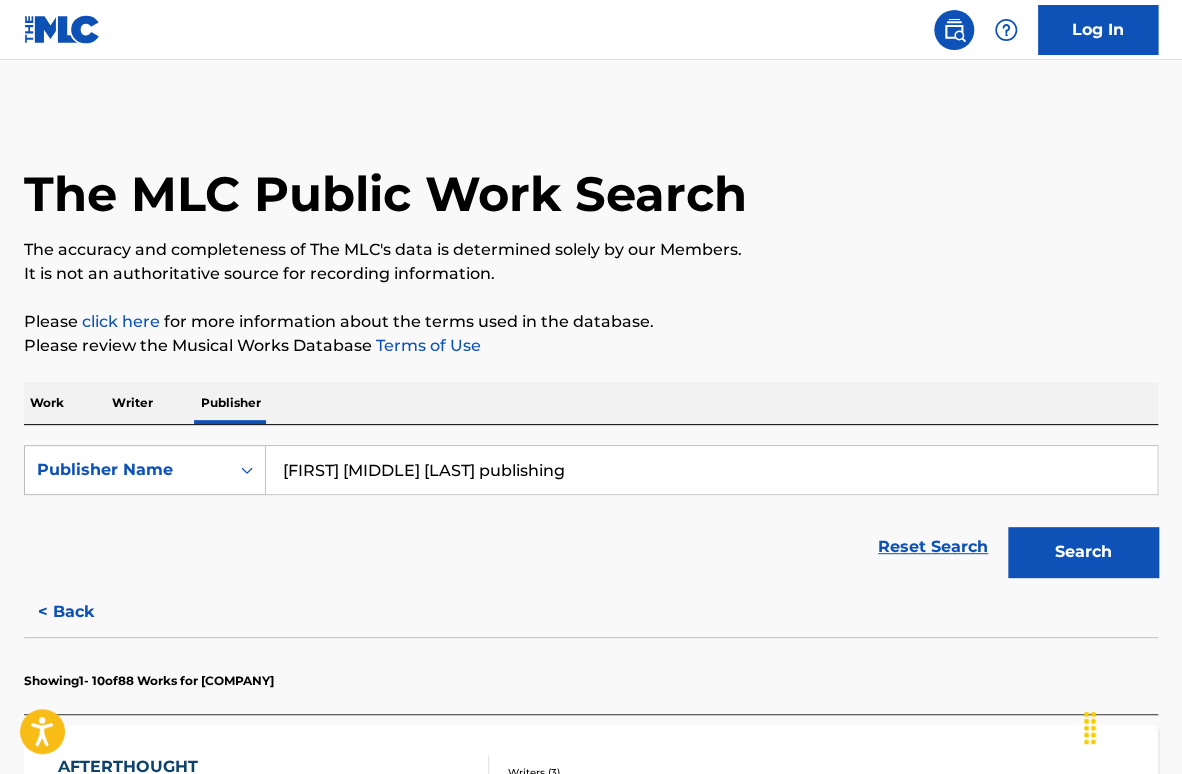click on "Search" at bounding box center [1083, 552] 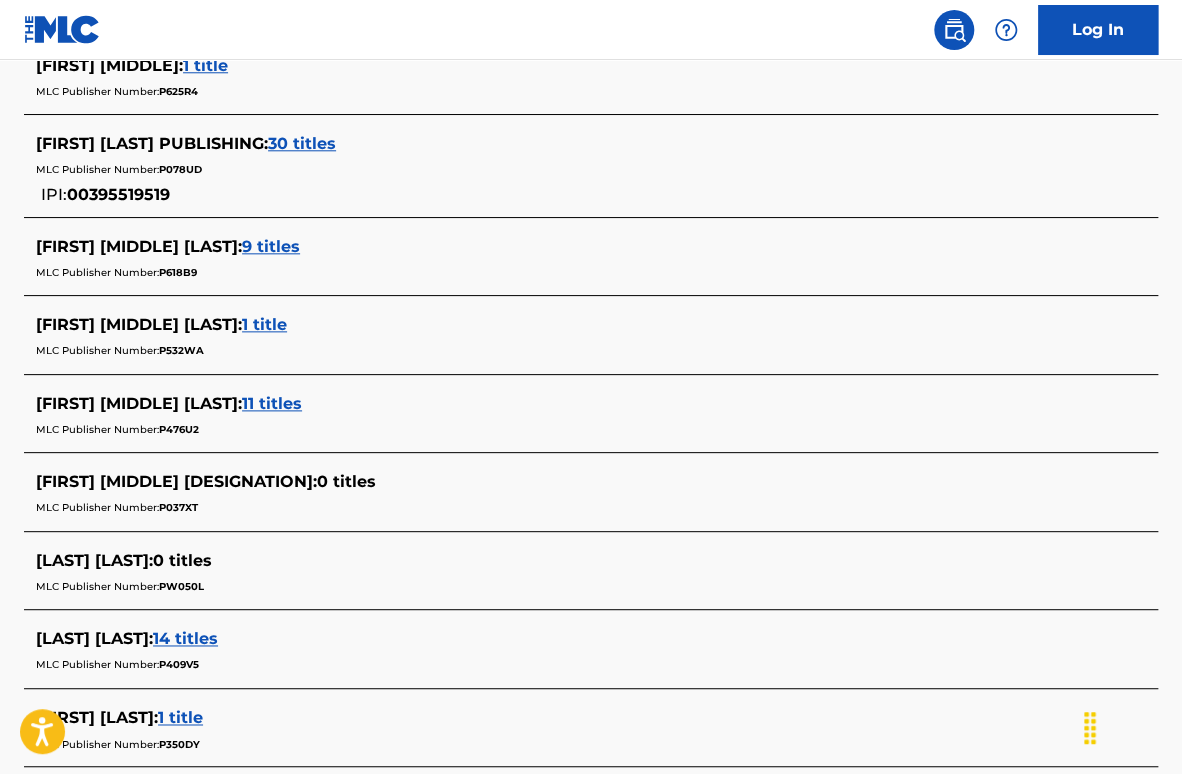 scroll, scrollTop: 465, scrollLeft: 0, axis: vertical 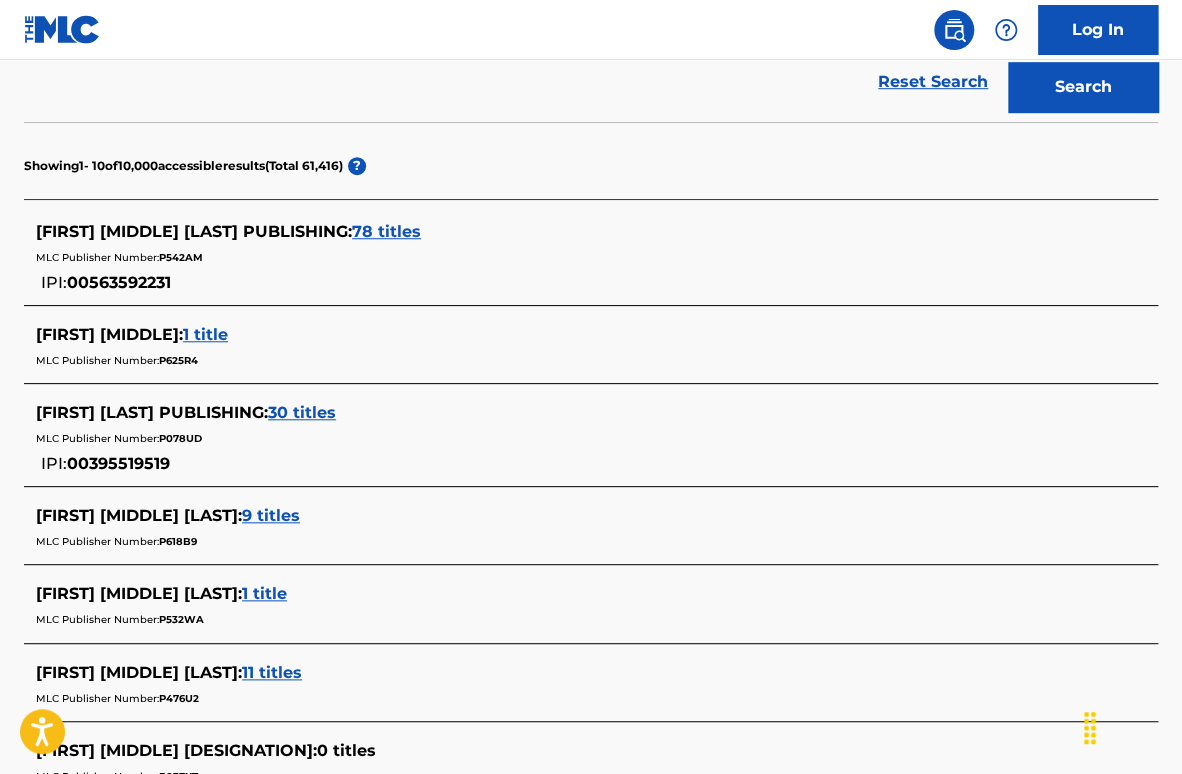 click on "78 titles" at bounding box center [386, 231] 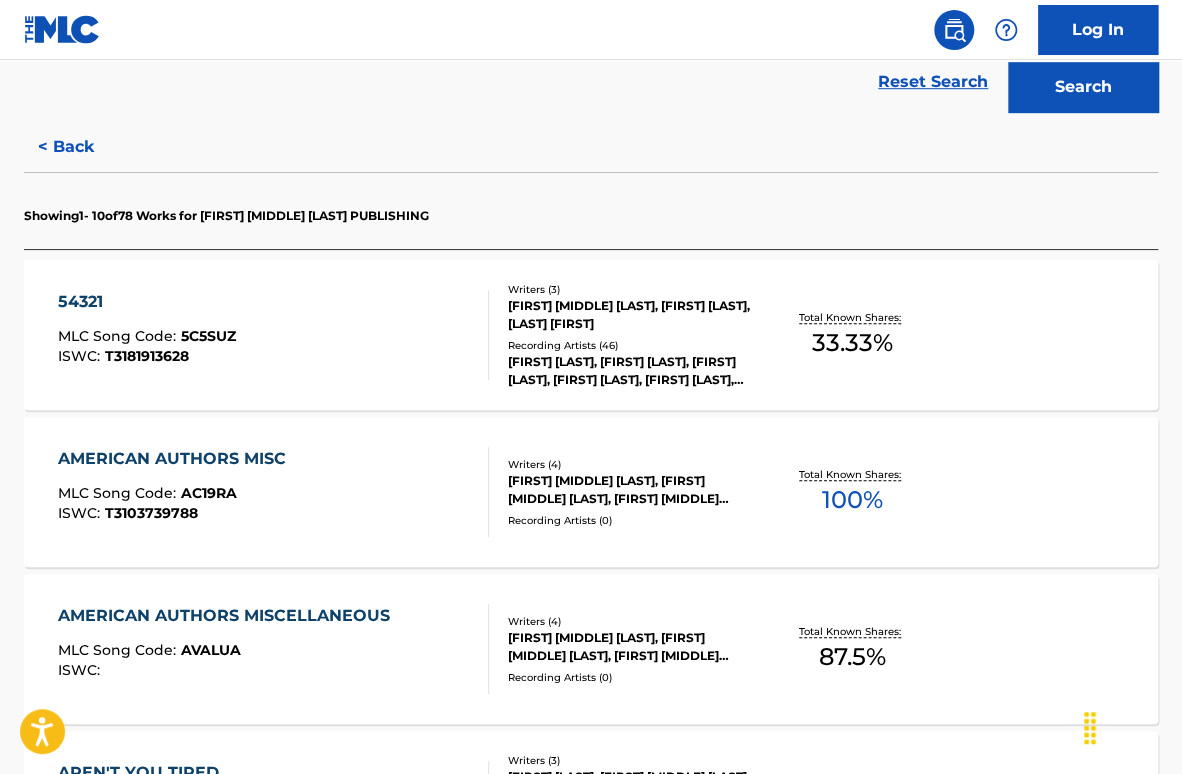 drag, startPoint x: 1000, startPoint y: 235, endPoint x: 860, endPoint y: 230, distance: 140.08926 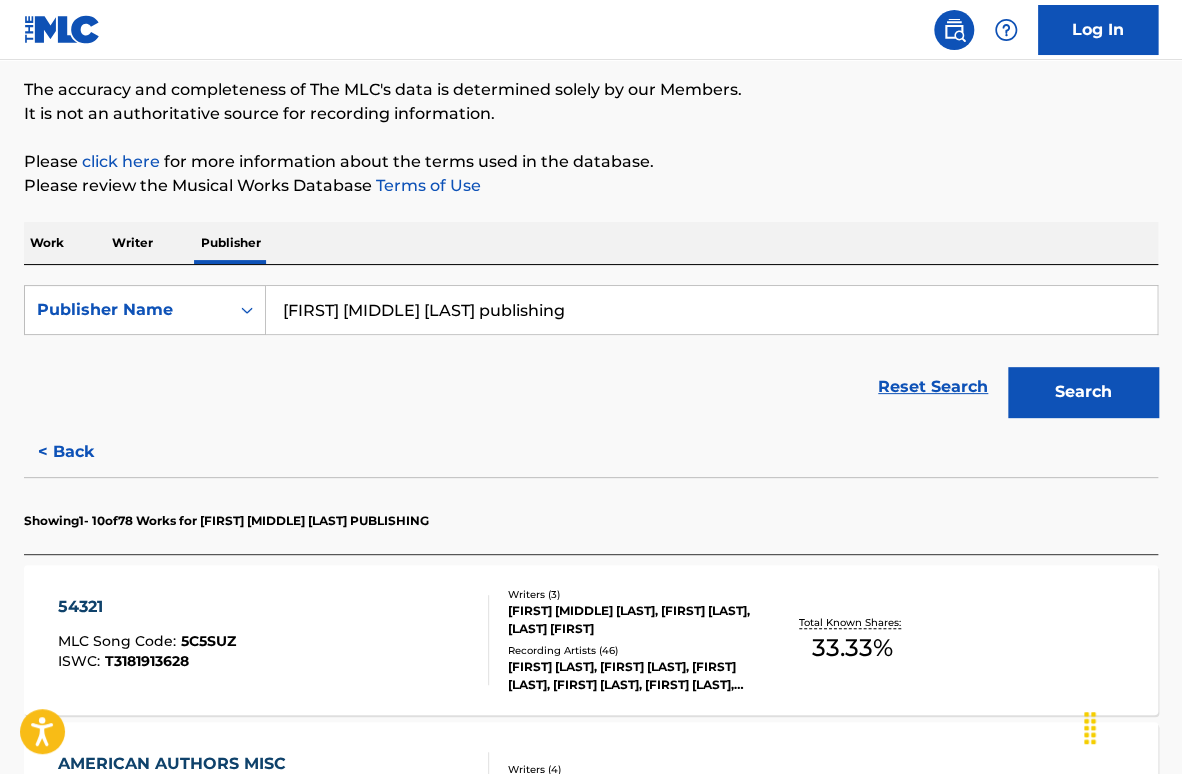scroll, scrollTop: 65, scrollLeft: 0, axis: vertical 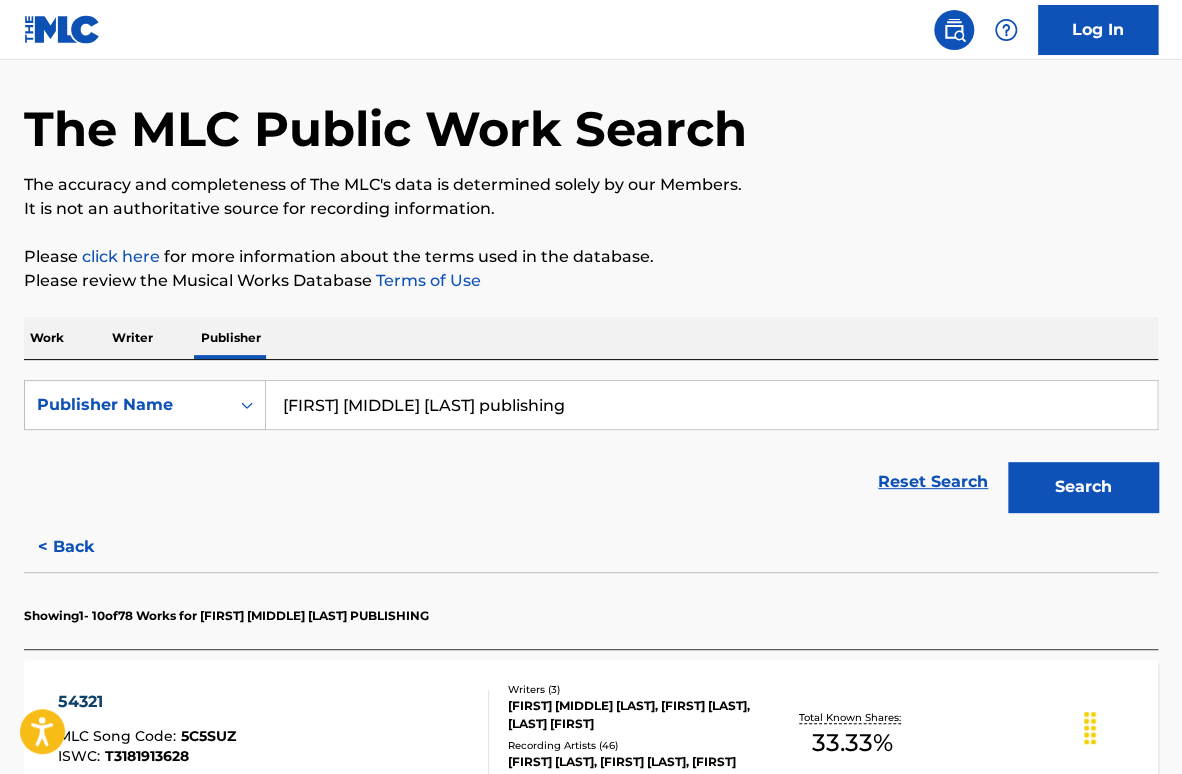 click on "Writer" at bounding box center [132, 338] 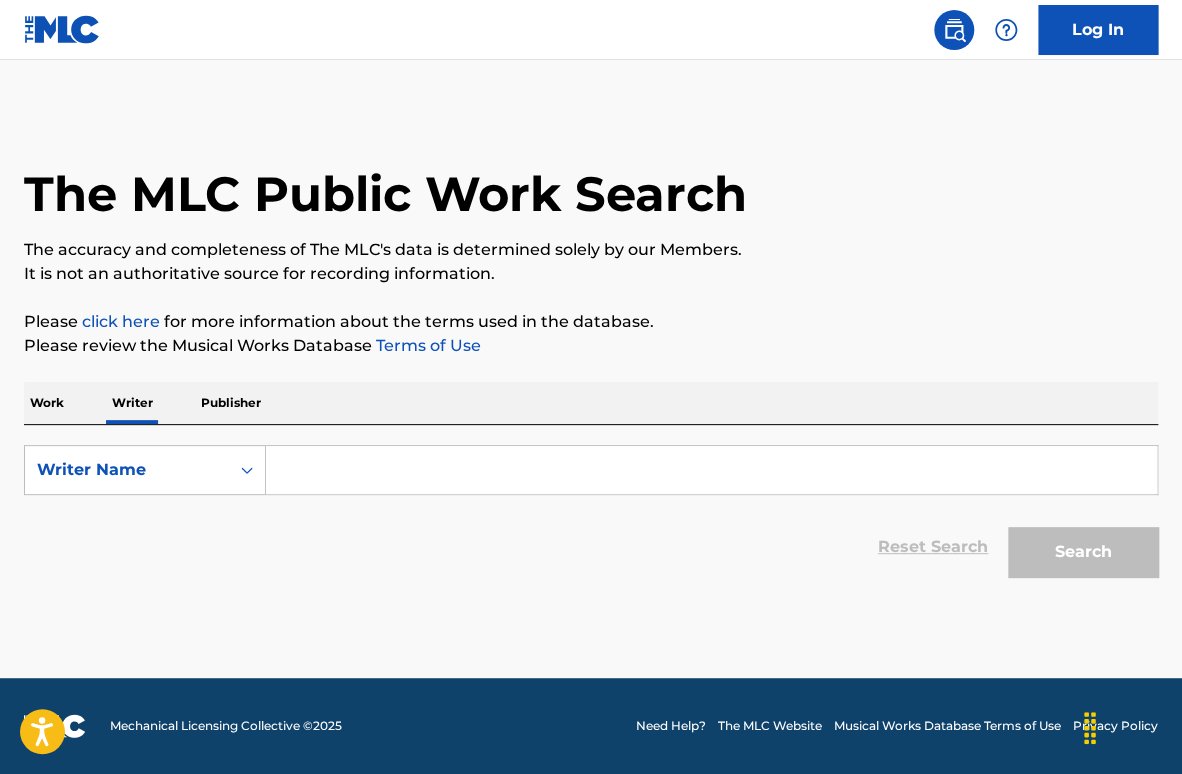 scroll, scrollTop: 0, scrollLeft: 0, axis: both 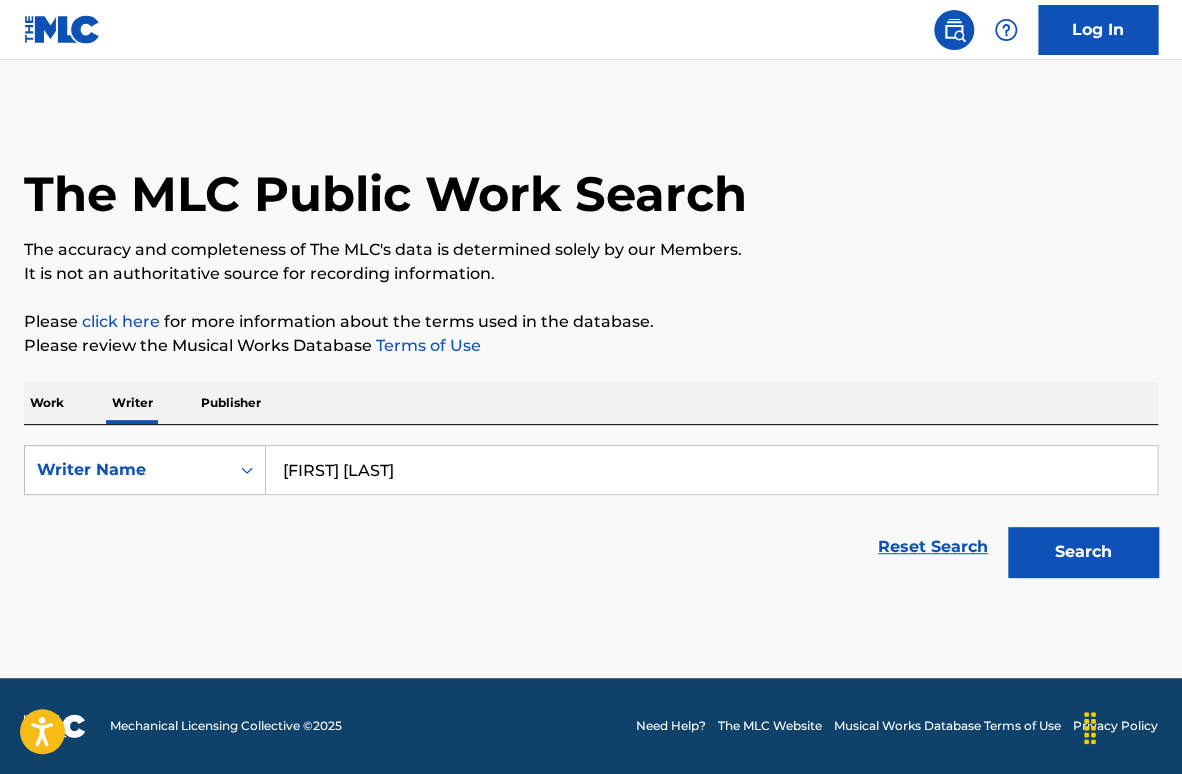 type on "[FIRST] [LAST]" 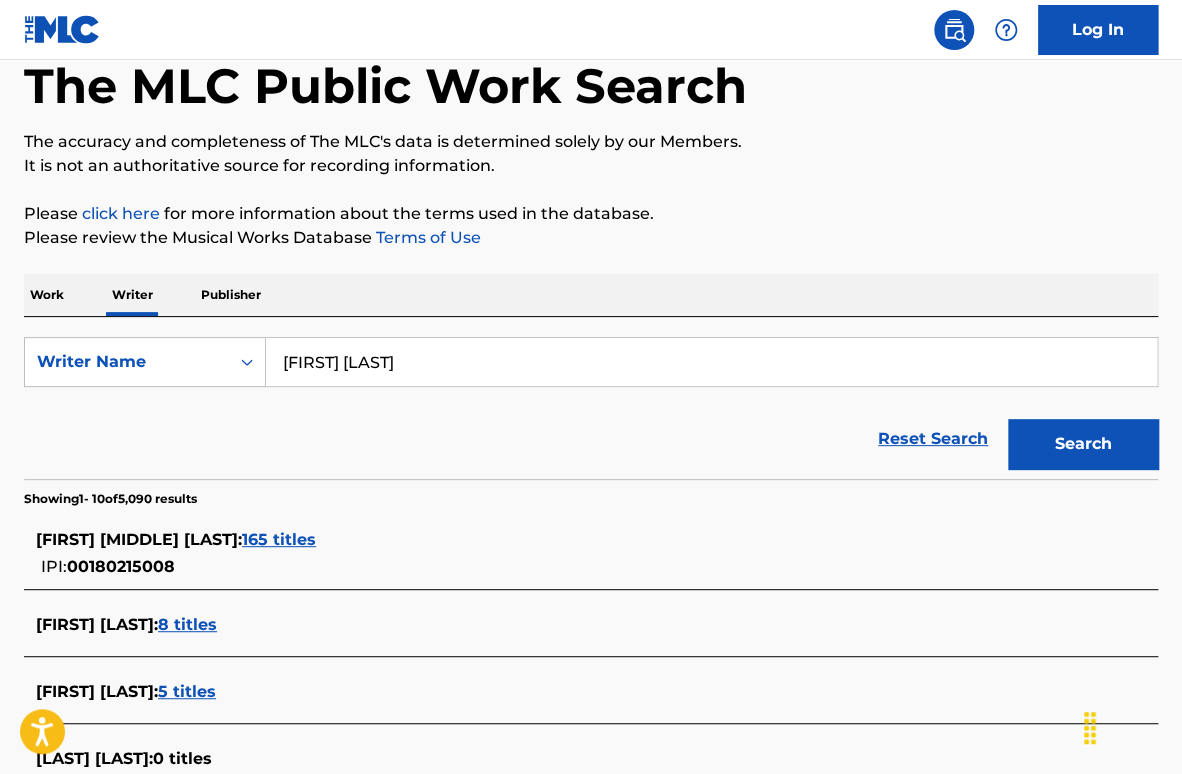 scroll, scrollTop: 69, scrollLeft: 0, axis: vertical 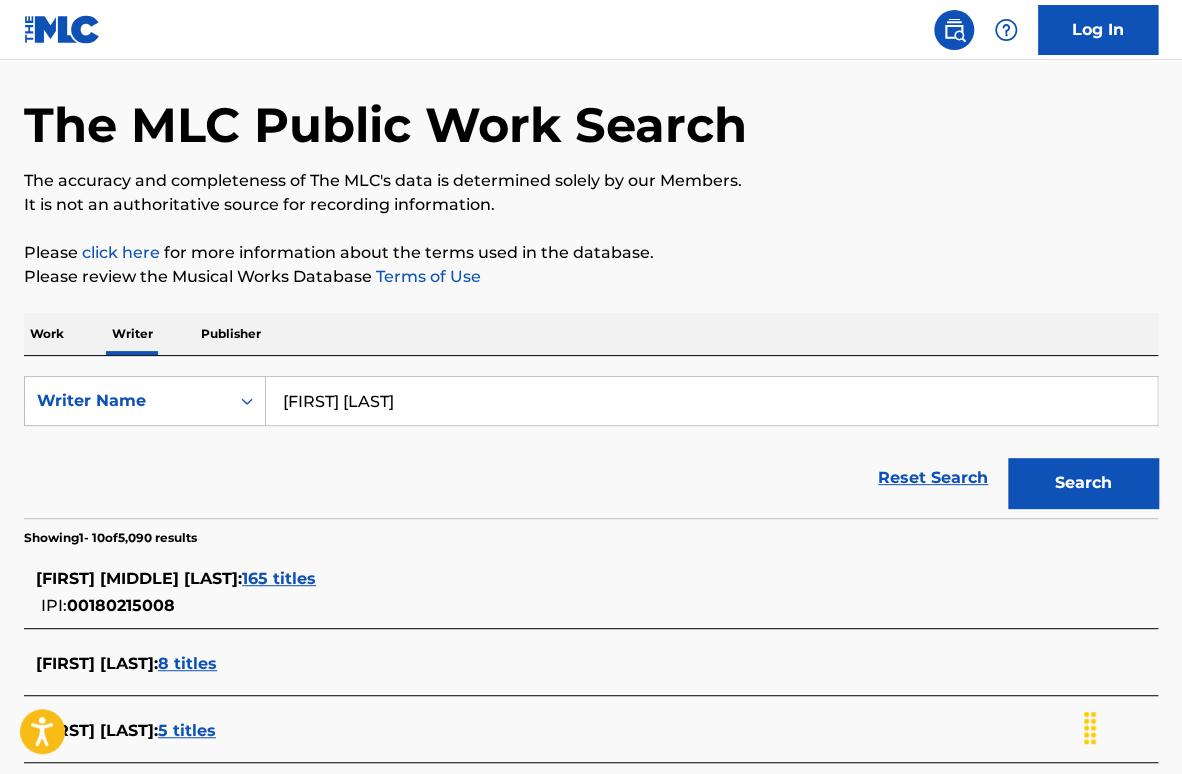 click on "165 titles" at bounding box center [279, 578] 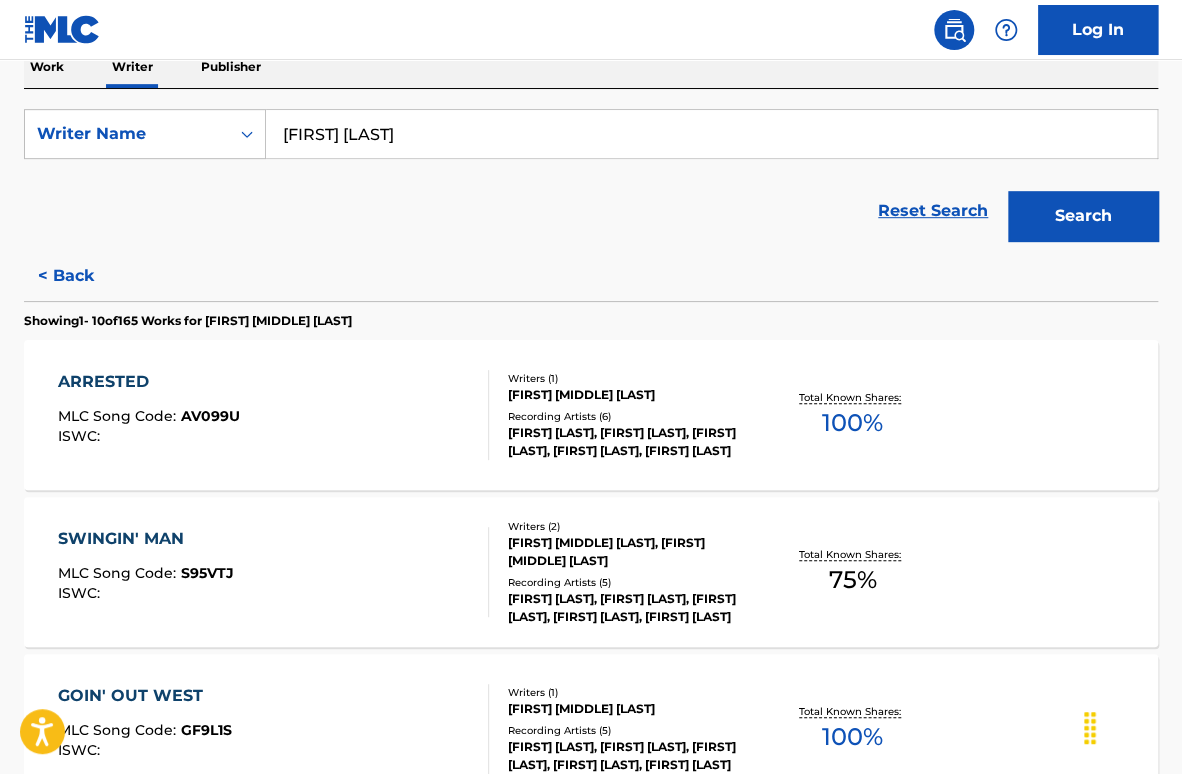 scroll, scrollTop: 369, scrollLeft: 0, axis: vertical 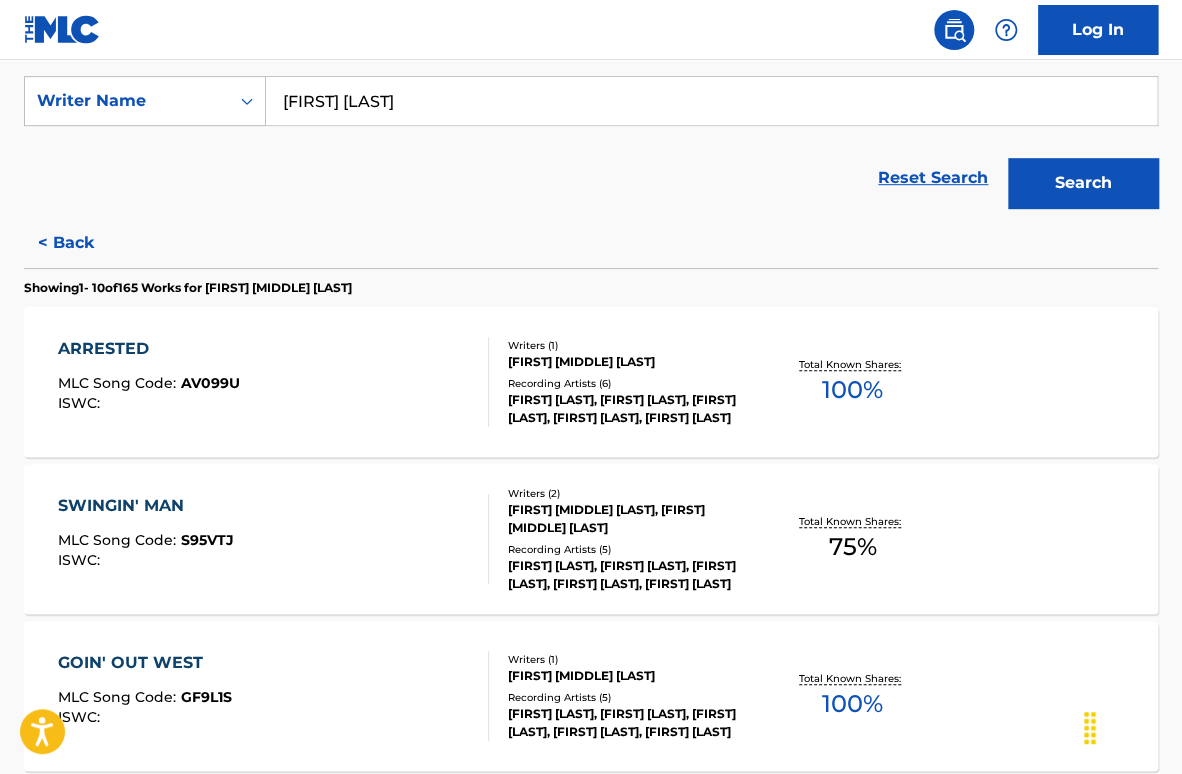 click on "ARRESTED MLC Song Code : [CODE] ISWC :" at bounding box center (273, 382) 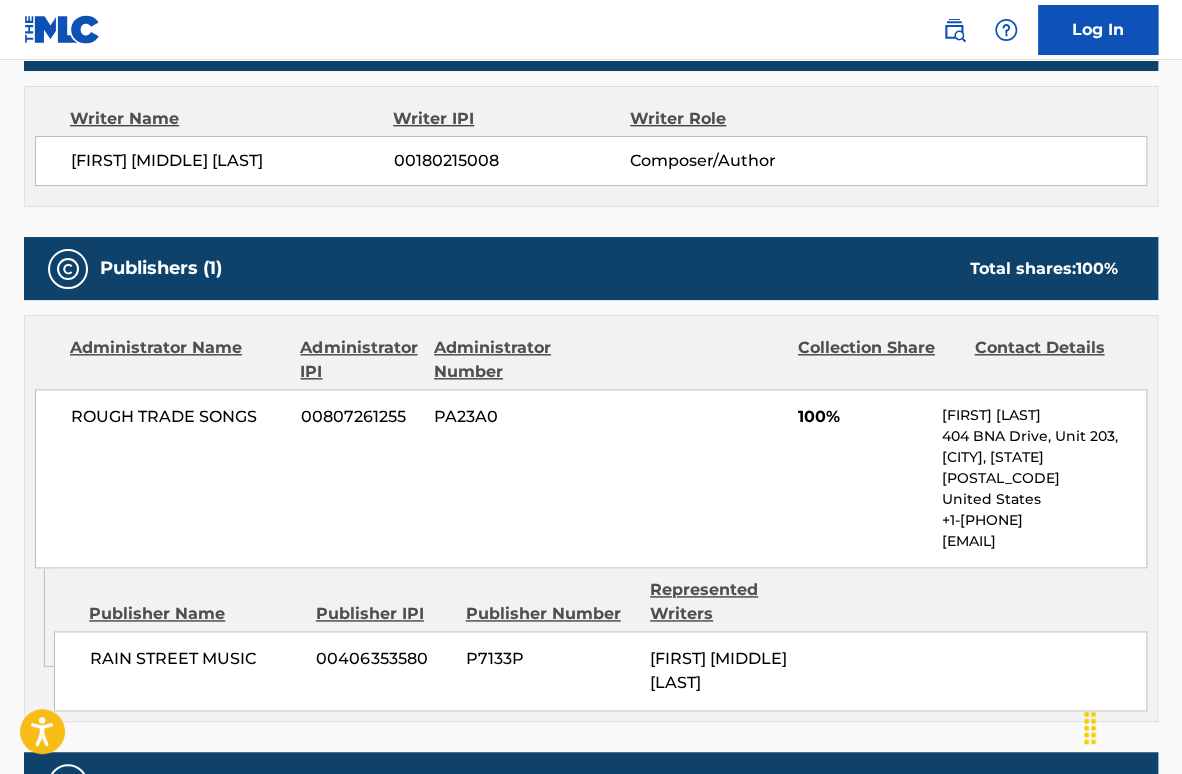 scroll, scrollTop: 700, scrollLeft: 0, axis: vertical 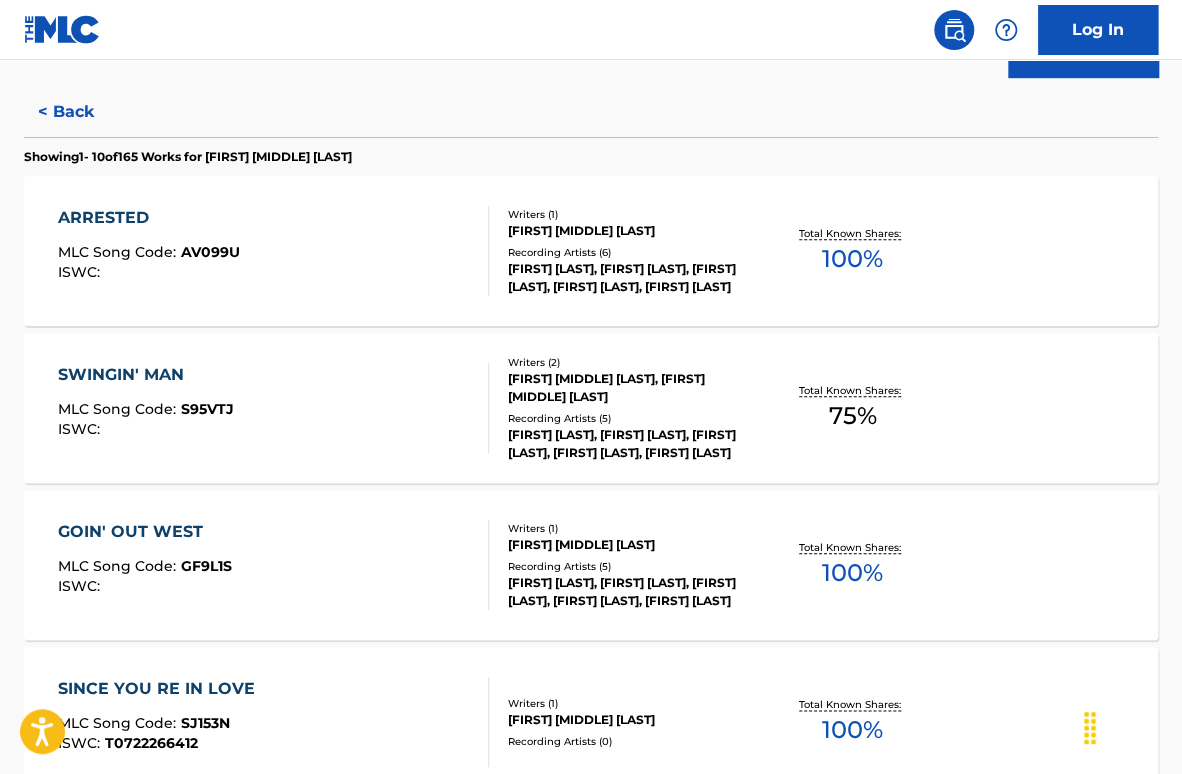 click on "SWINGIN' MAN MLC Song Code : S95VTJ ISWC :" at bounding box center (273, 408) 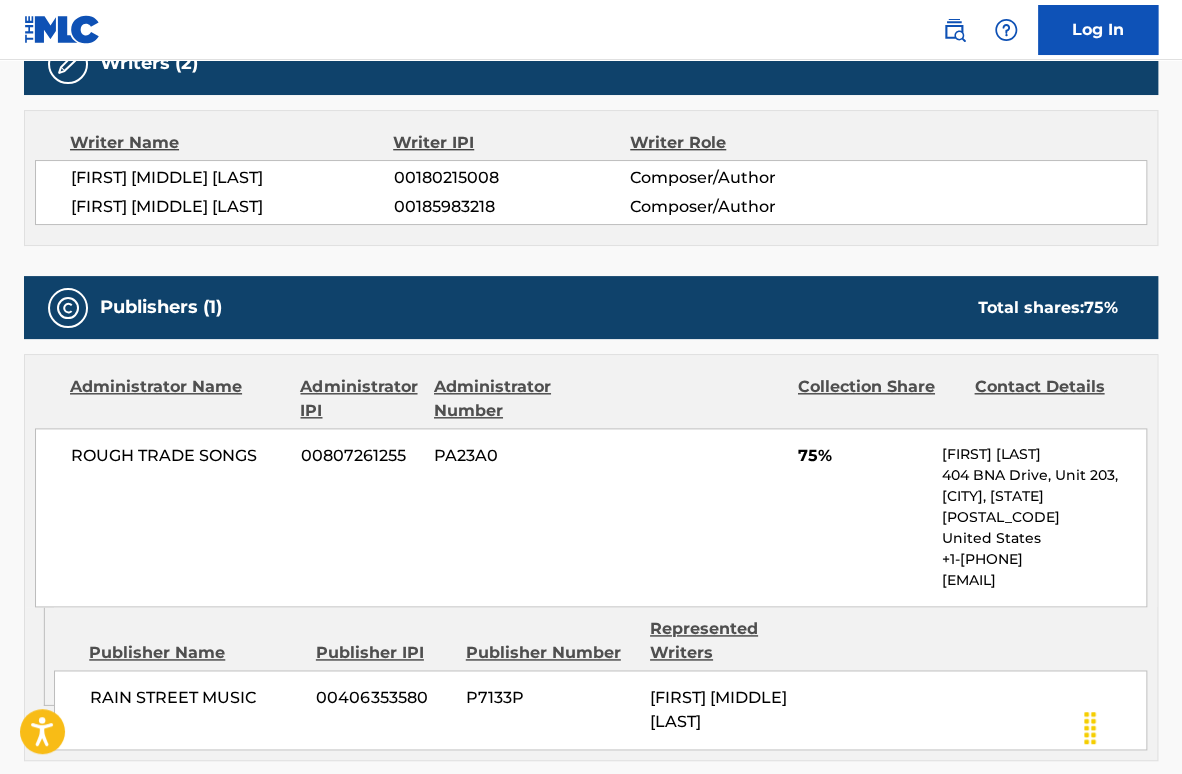 scroll, scrollTop: 800, scrollLeft: 0, axis: vertical 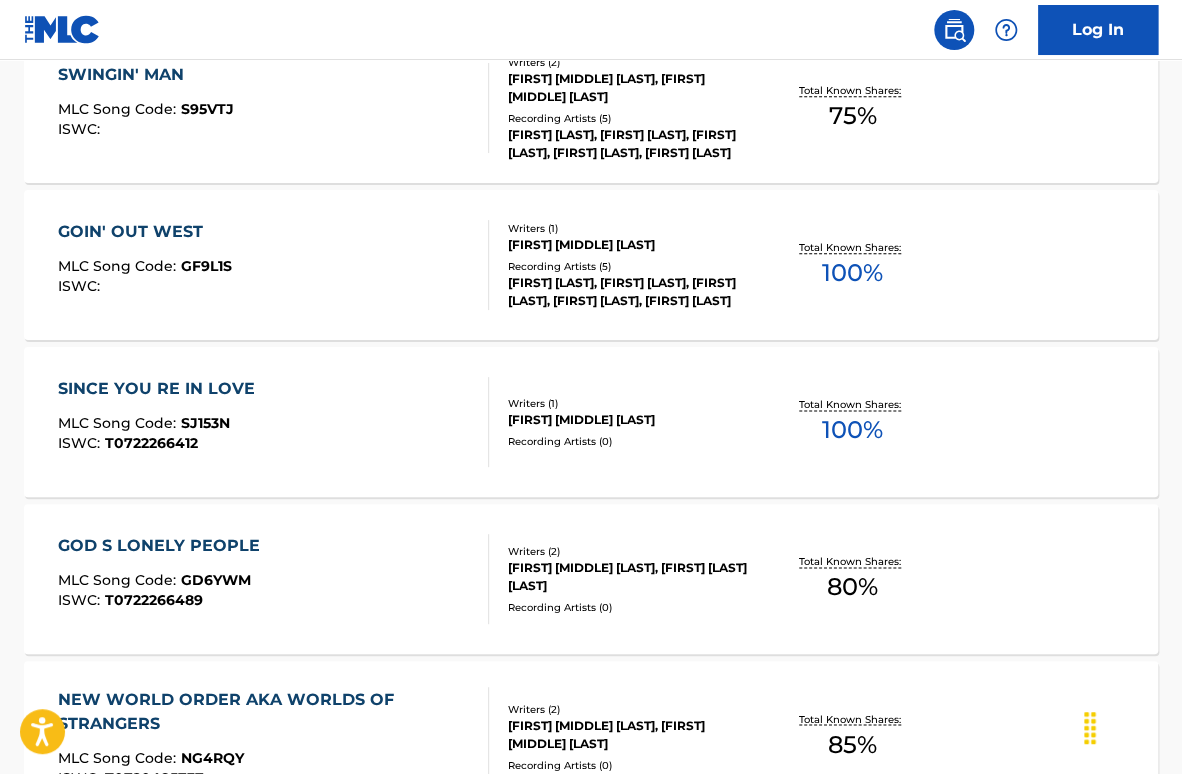 click on "SINCE YOU RE IN LOVE MLC Song Code : [CODE] ISWC : [CODE]" at bounding box center (273, 422) 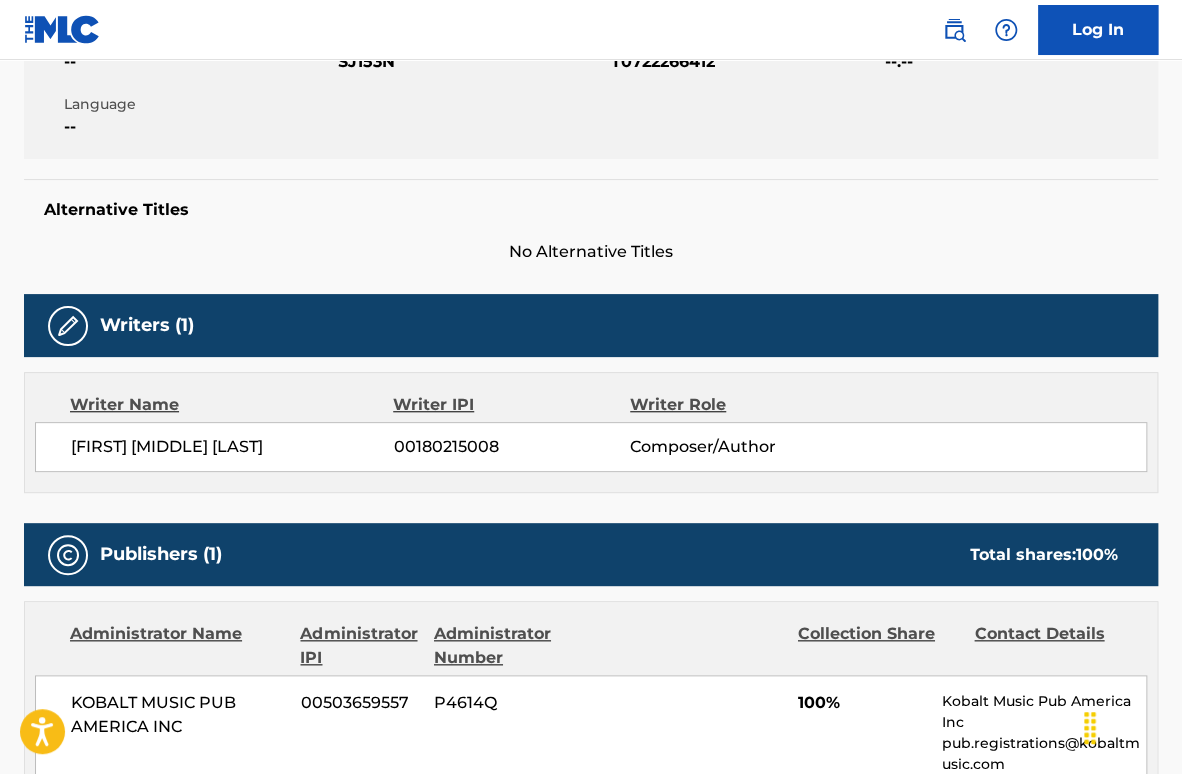 scroll, scrollTop: 700, scrollLeft: 0, axis: vertical 